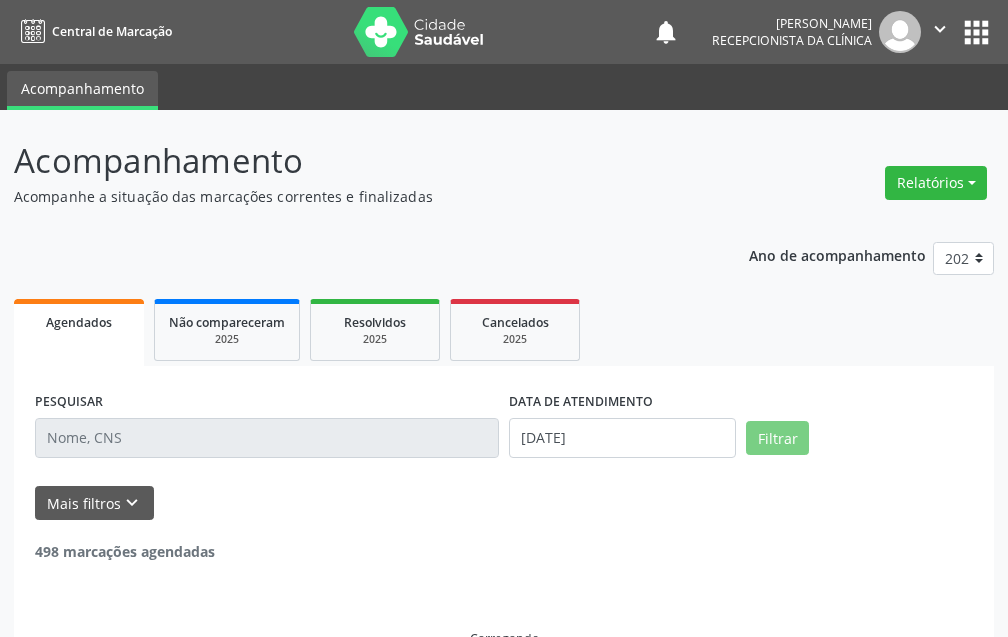 scroll, scrollTop: 0, scrollLeft: 0, axis: both 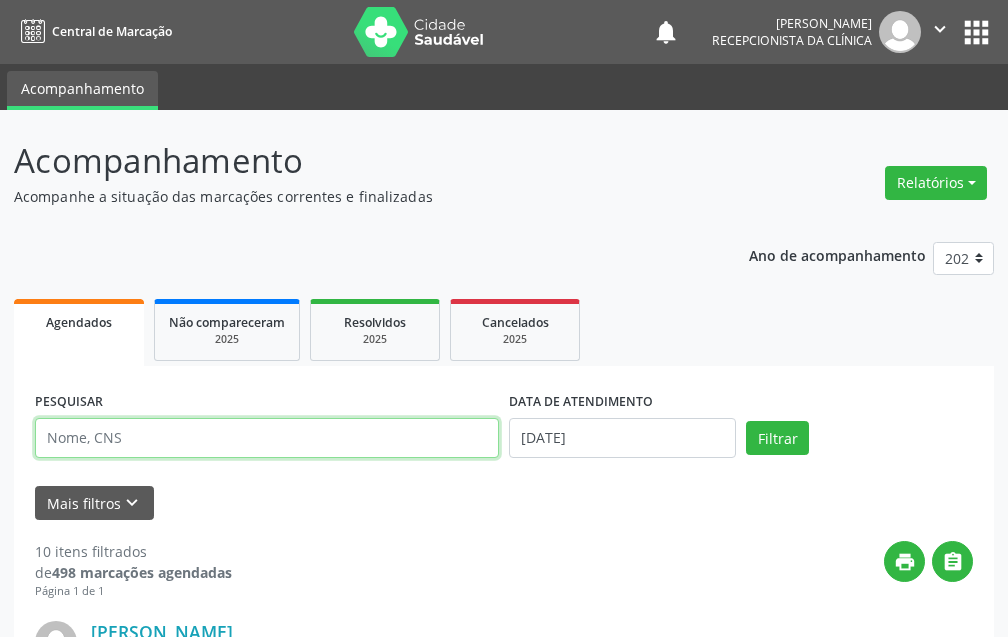 click at bounding box center (267, 438) 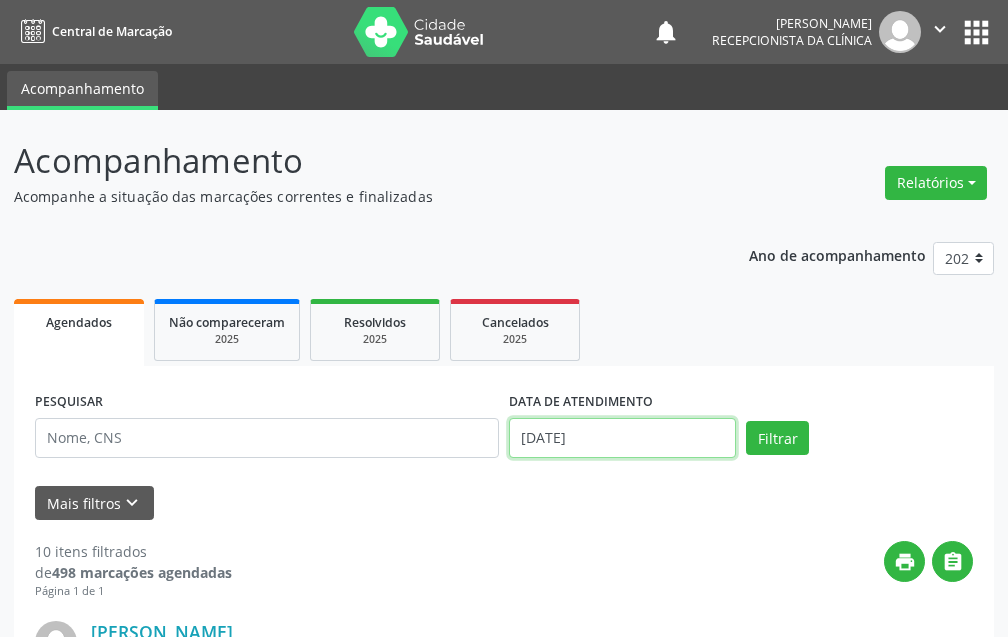 click on "[DATE]" at bounding box center (622, 438) 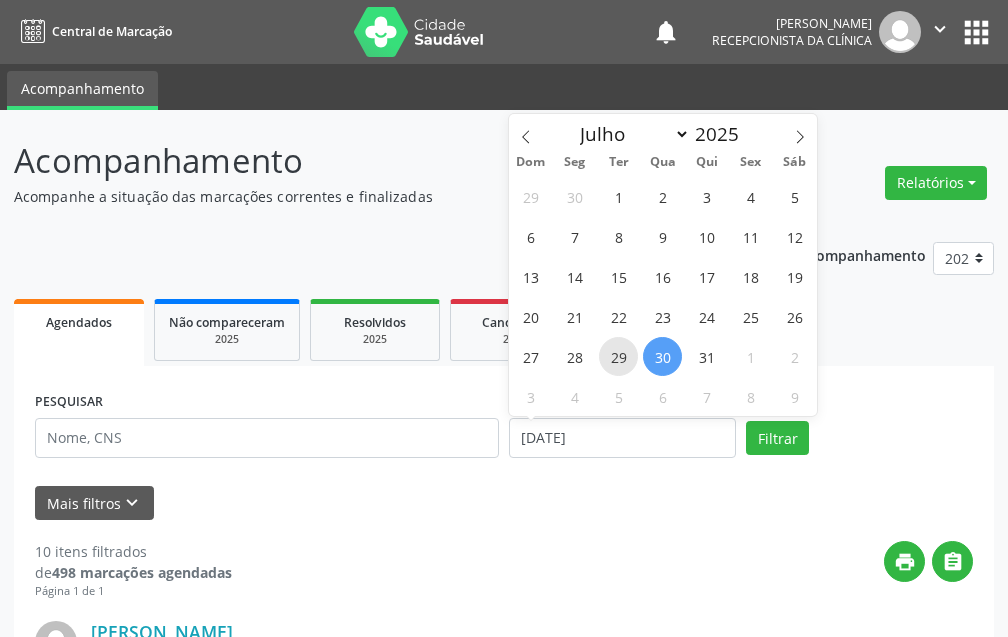 click on "29" at bounding box center [618, 356] 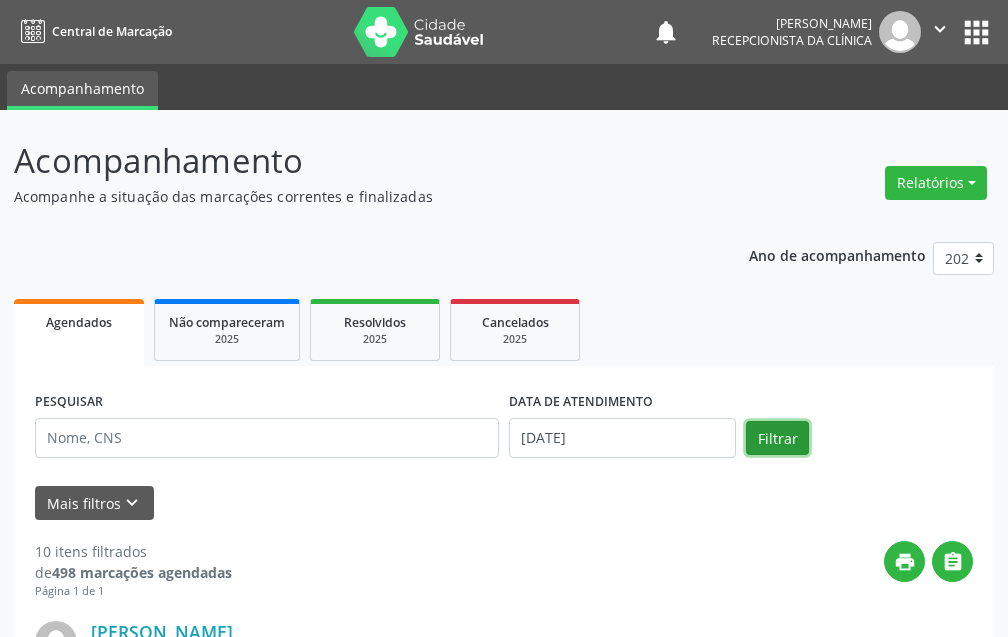click on "Filtrar" at bounding box center (777, 438) 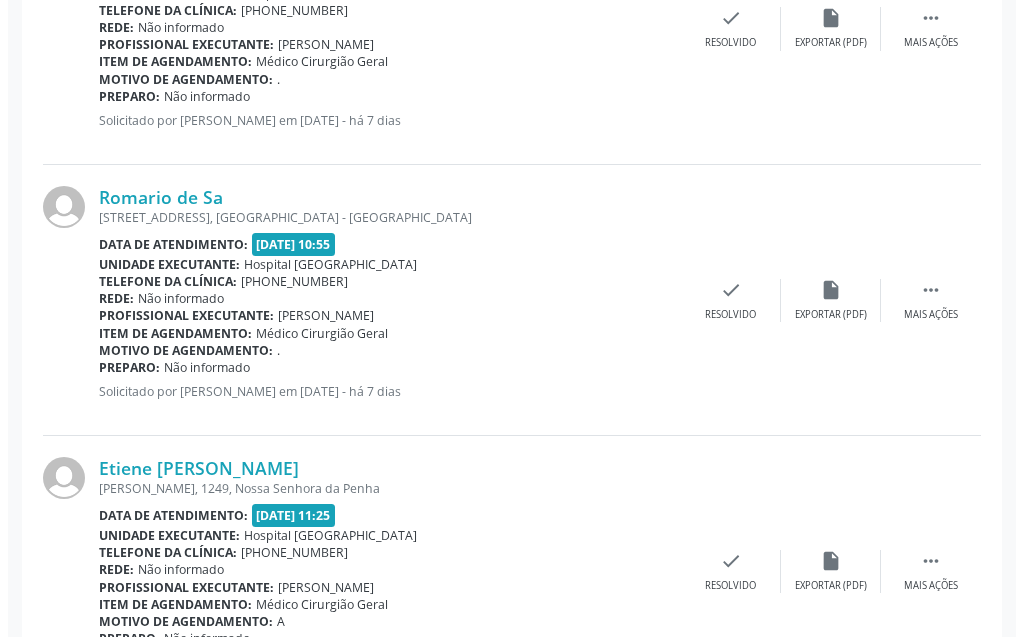 scroll, scrollTop: 3346, scrollLeft: 0, axis: vertical 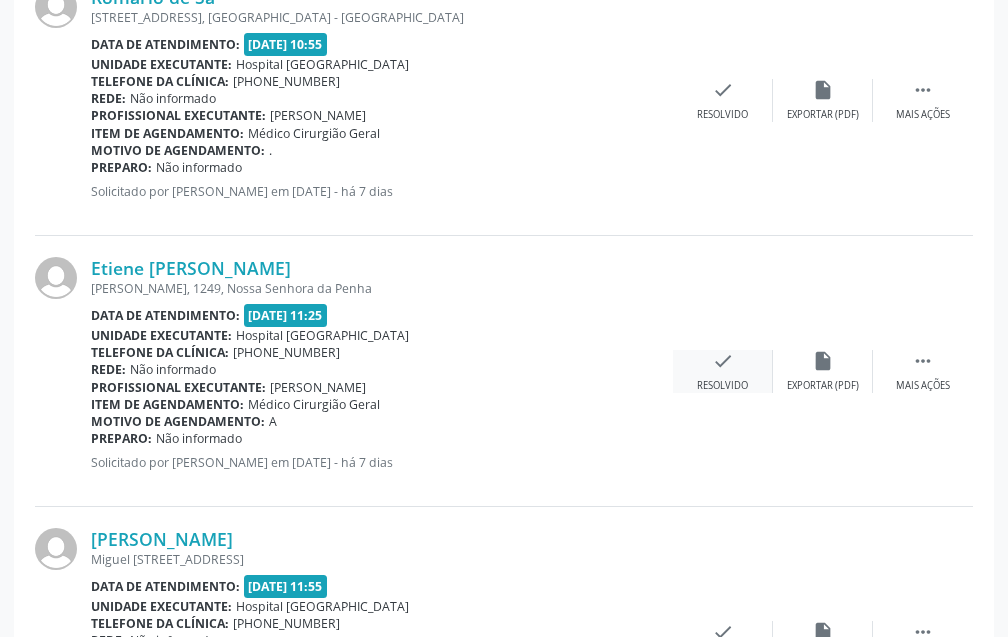 click on "check
Resolvido" at bounding box center (723, 371) 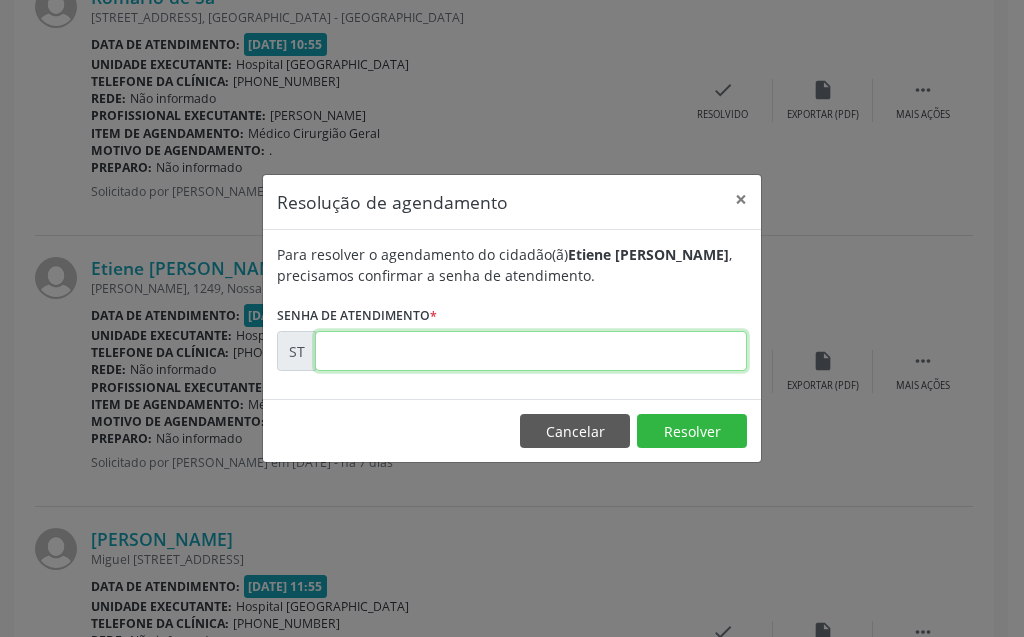 click at bounding box center [531, 351] 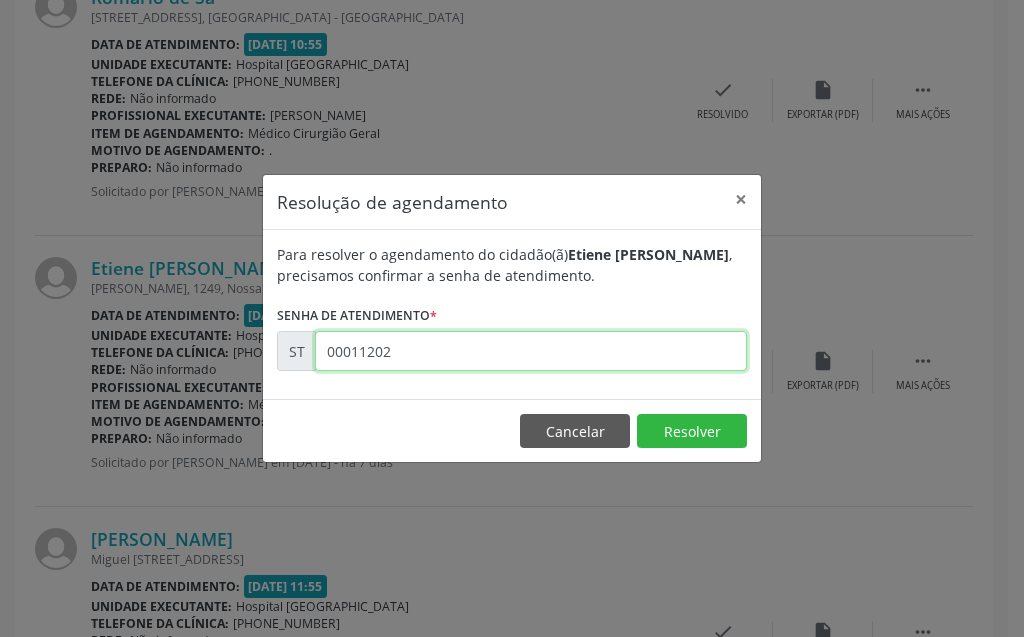 type on "00011202" 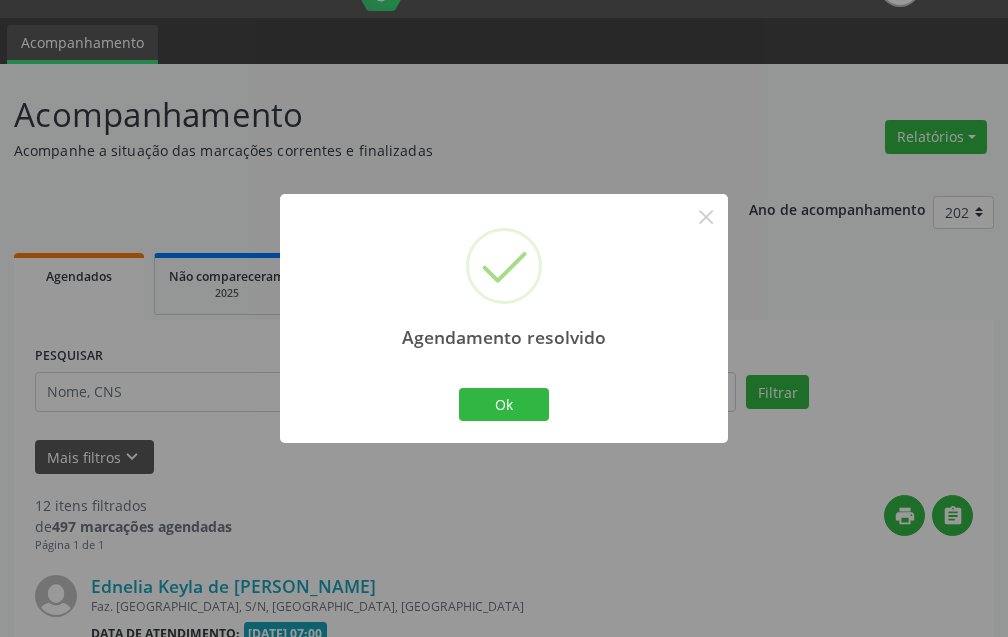 scroll, scrollTop: 3248, scrollLeft: 0, axis: vertical 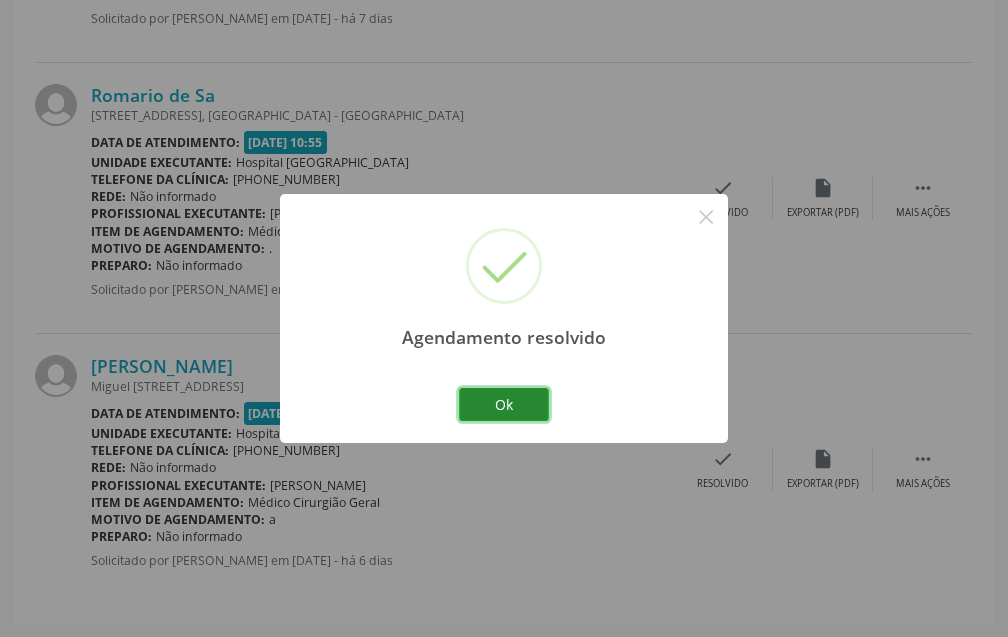 click on "Ok" at bounding box center [504, 405] 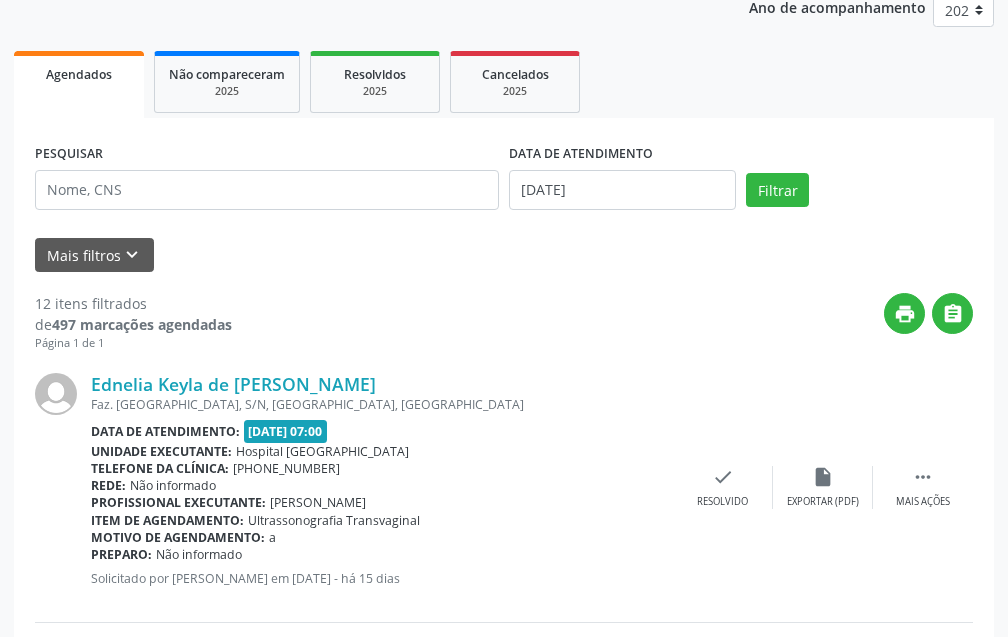 scroll, scrollTop: 0, scrollLeft: 0, axis: both 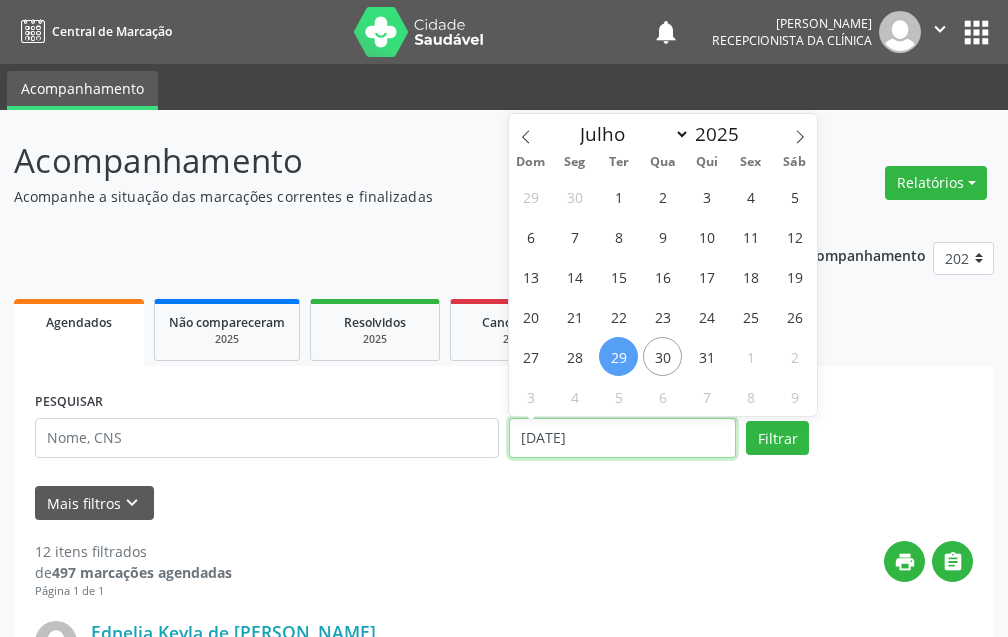click on "[DATE]" at bounding box center [622, 438] 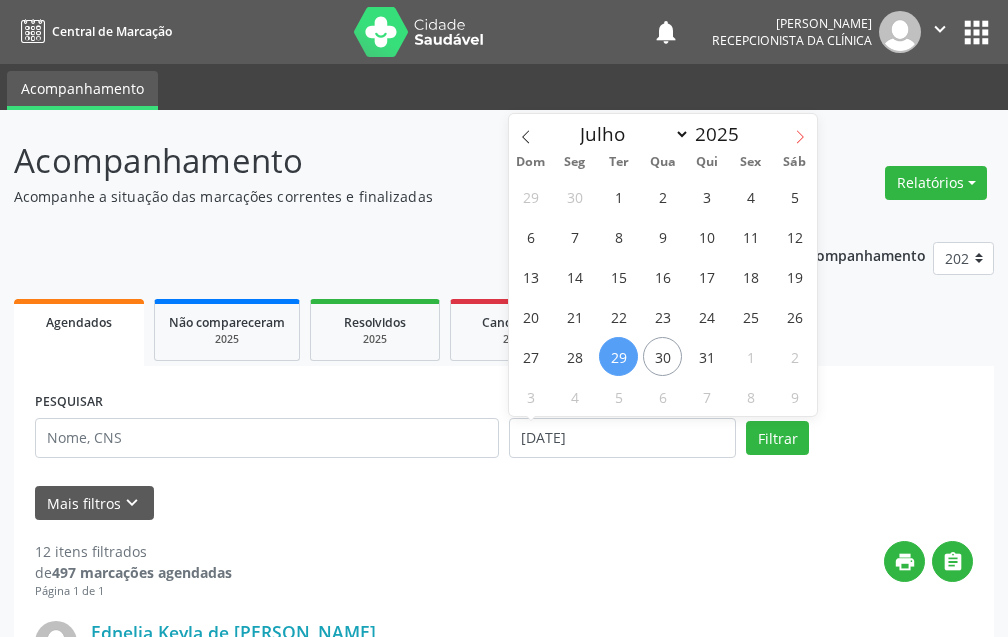 click at bounding box center [800, 131] 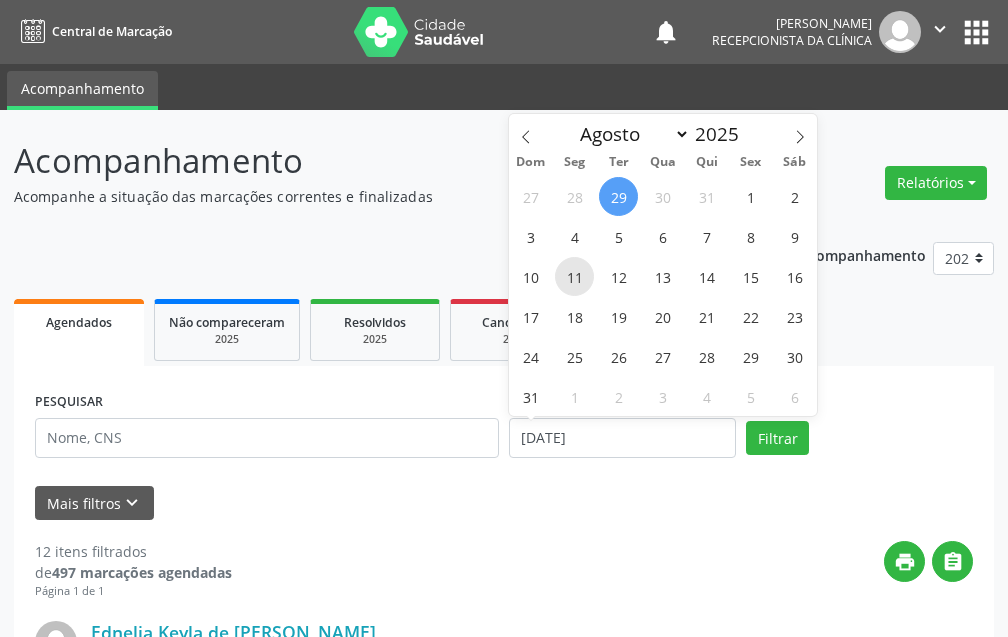 click on "11" at bounding box center [574, 276] 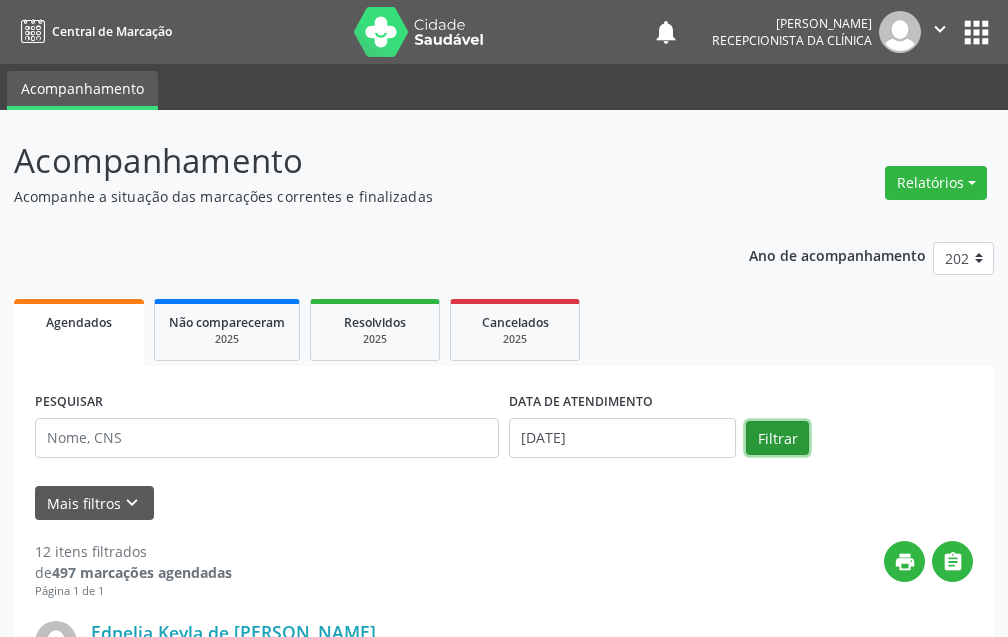 click on "Filtrar" at bounding box center (777, 438) 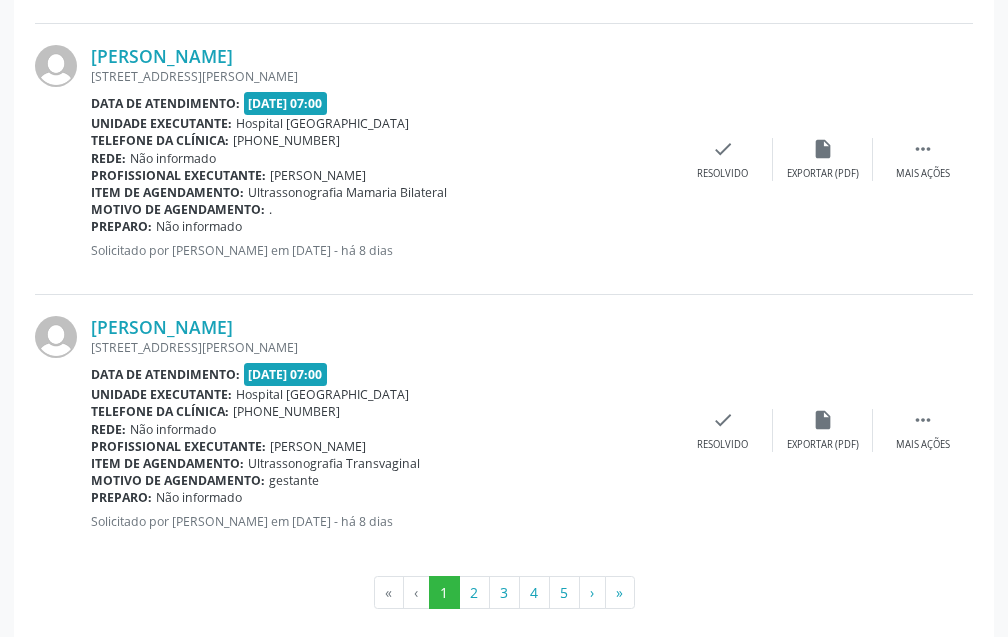 scroll, scrollTop: 4119, scrollLeft: 0, axis: vertical 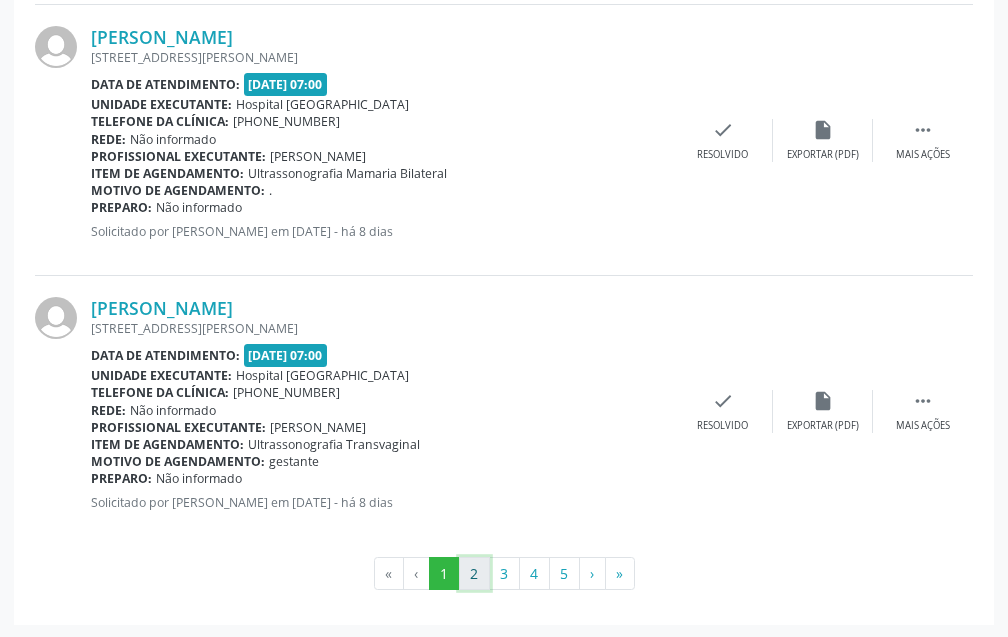 click on "2" at bounding box center (474, 574) 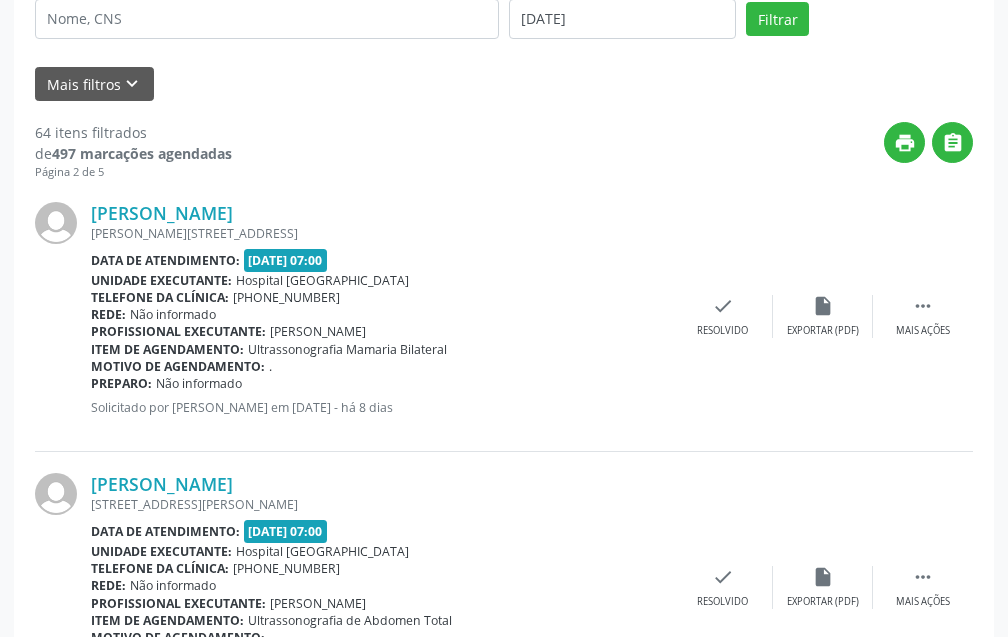 scroll, scrollTop: 0, scrollLeft: 0, axis: both 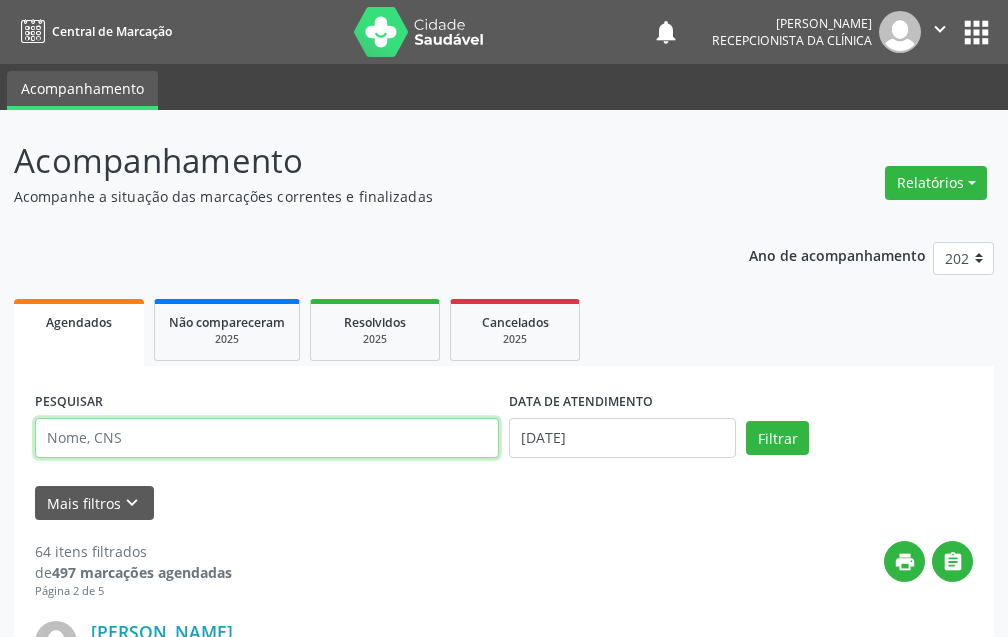 click at bounding box center [267, 438] 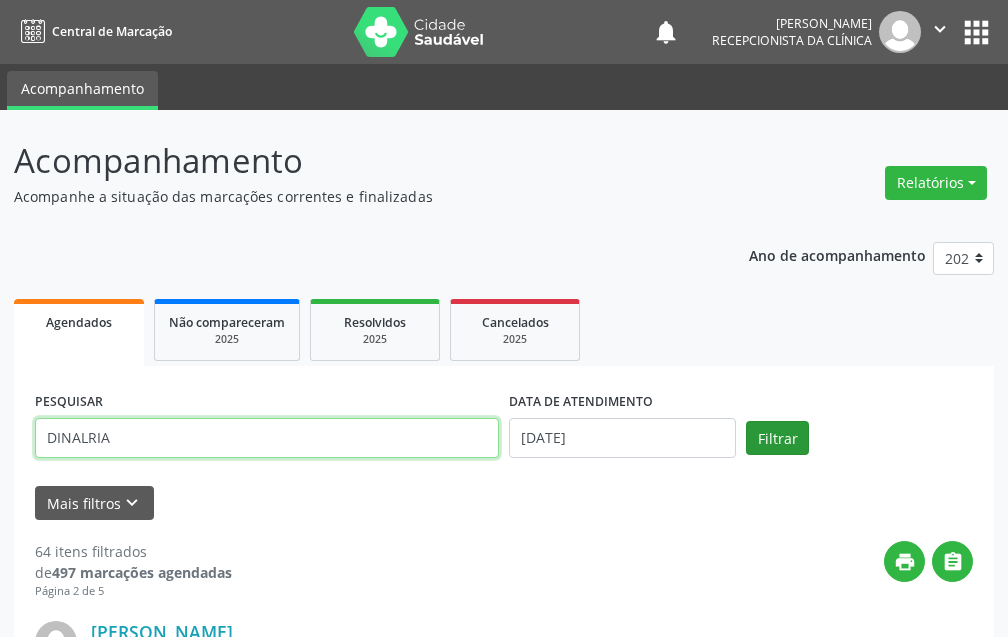 type on "DINALRIA" 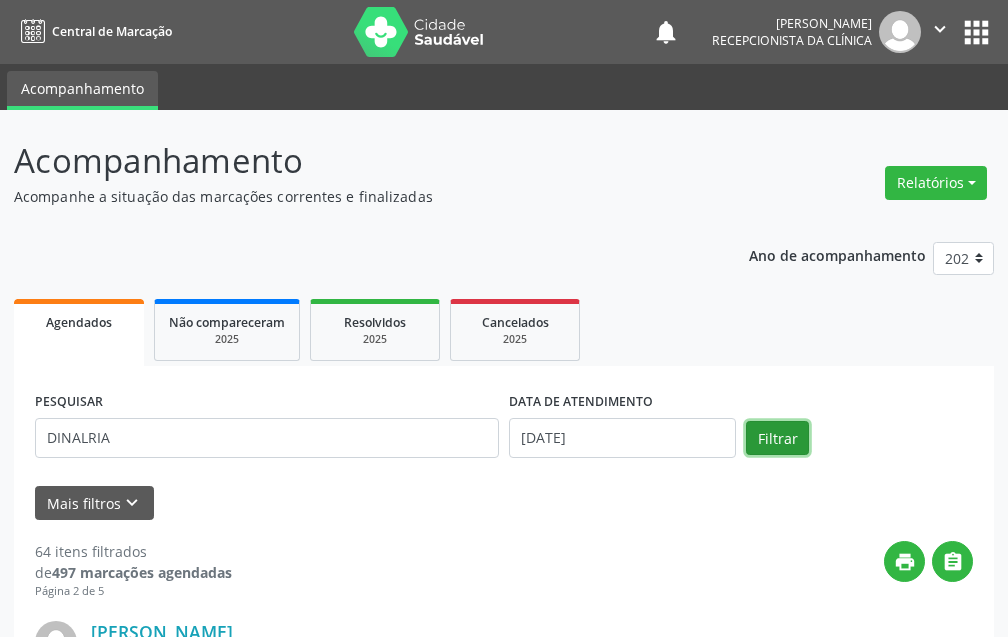 click on "Filtrar" at bounding box center [777, 438] 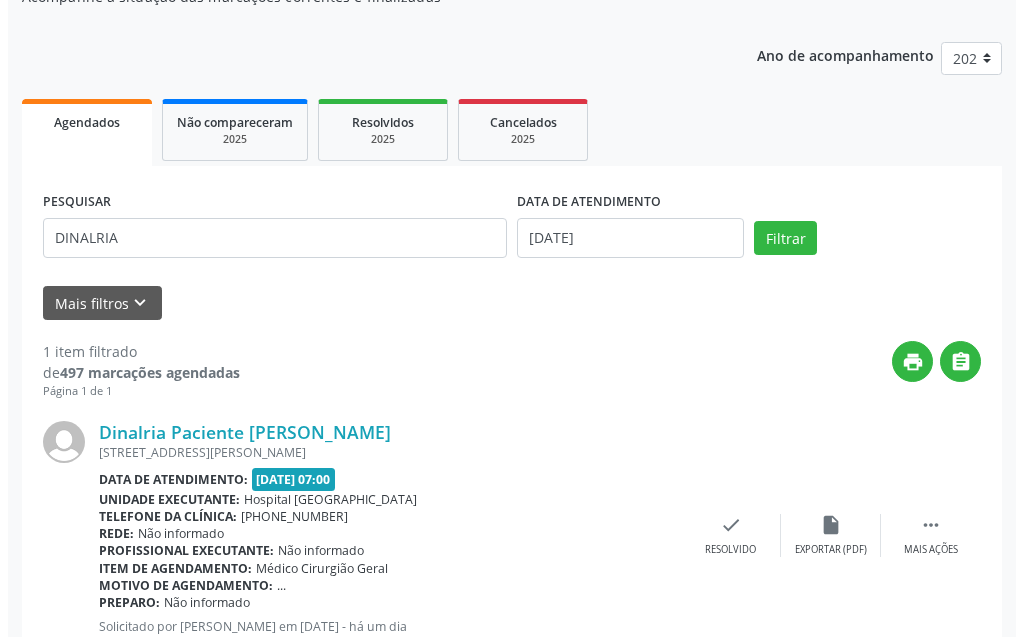 scroll, scrollTop: 268, scrollLeft: 0, axis: vertical 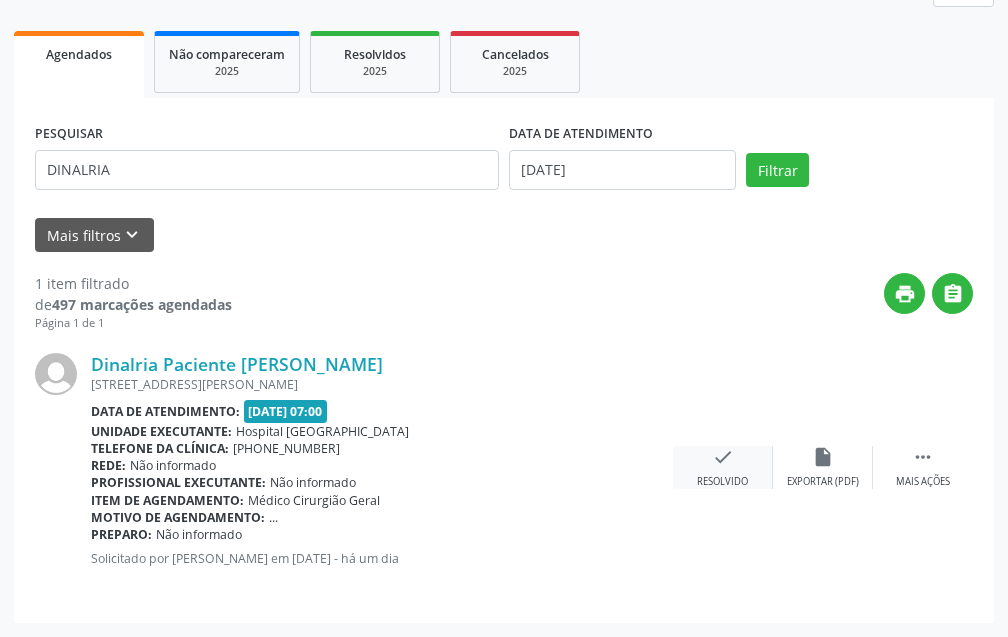 click on "check" at bounding box center [723, 457] 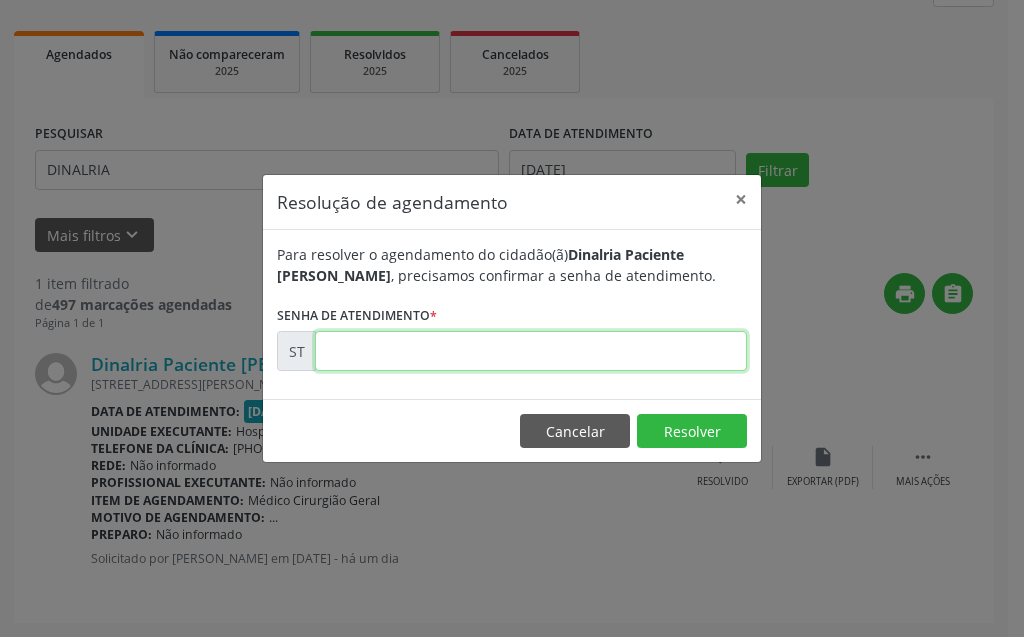 click at bounding box center [531, 351] 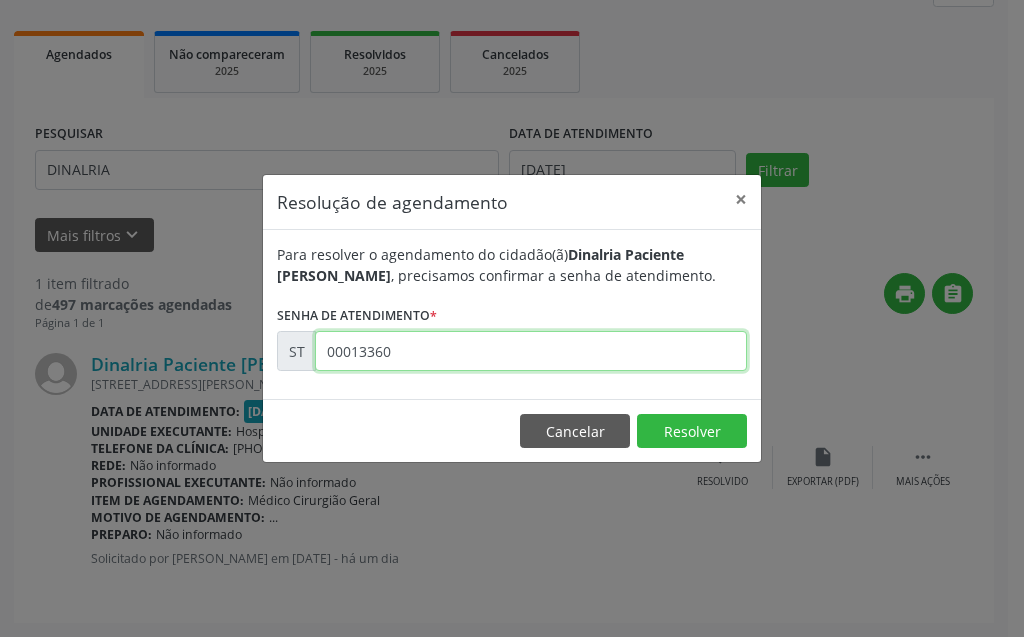 type on "00013360" 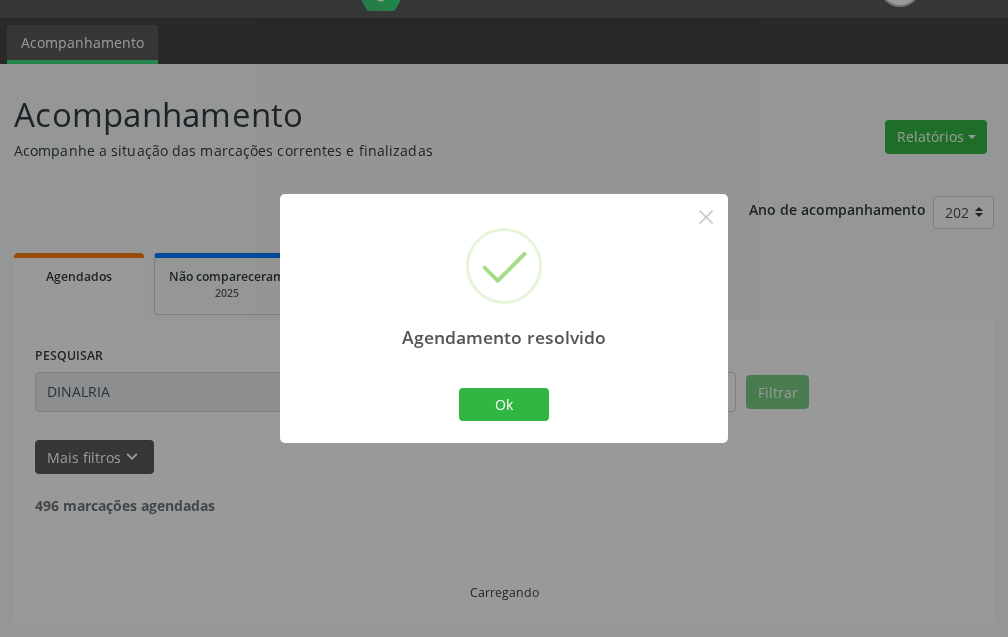 scroll, scrollTop: 0, scrollLeft: 0, axis: both 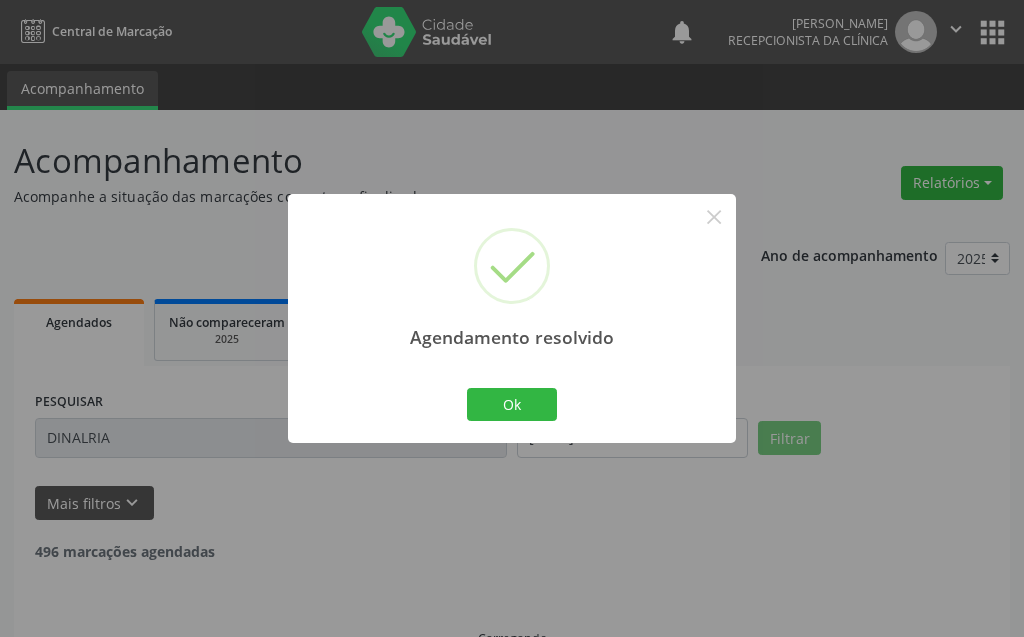 click on "Ok Cancel" at bounding box center (512, 404) 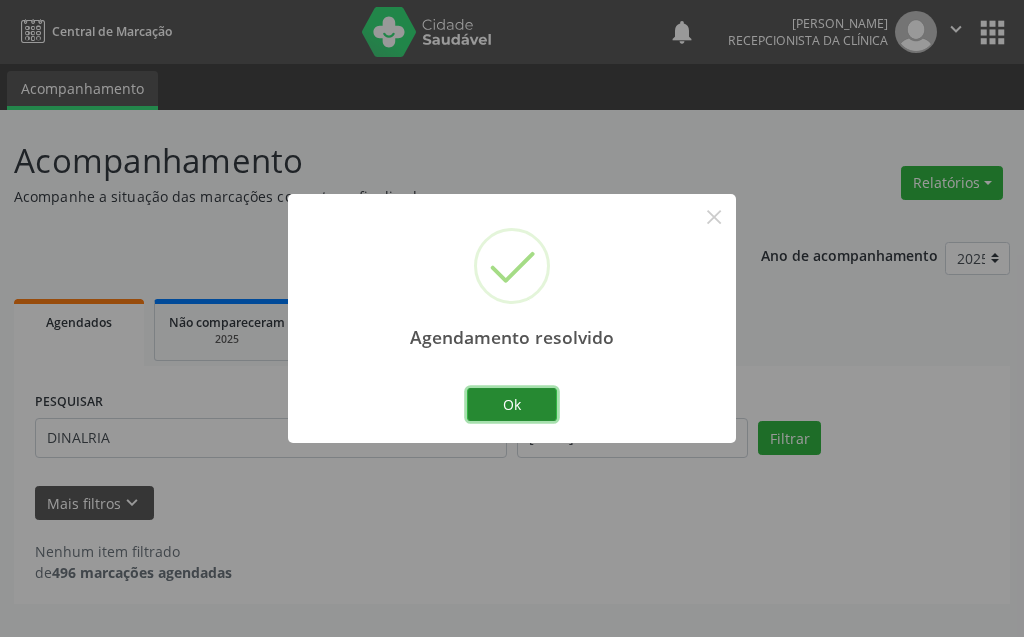 click on "Ok" at bounding box center [512, 405] 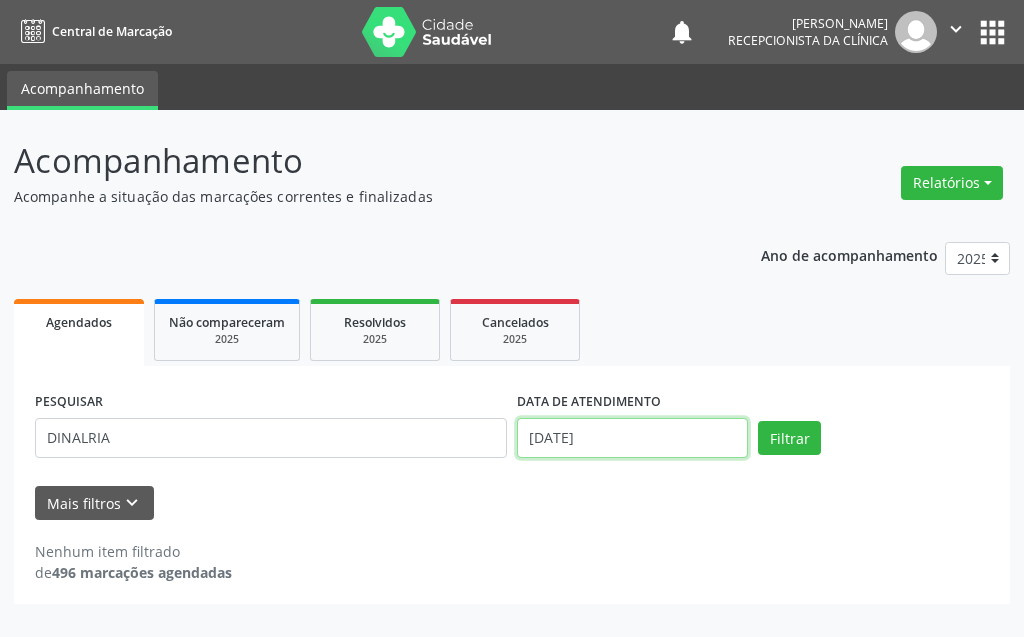 click on "[DATE]" at bounding box center [632, 438] 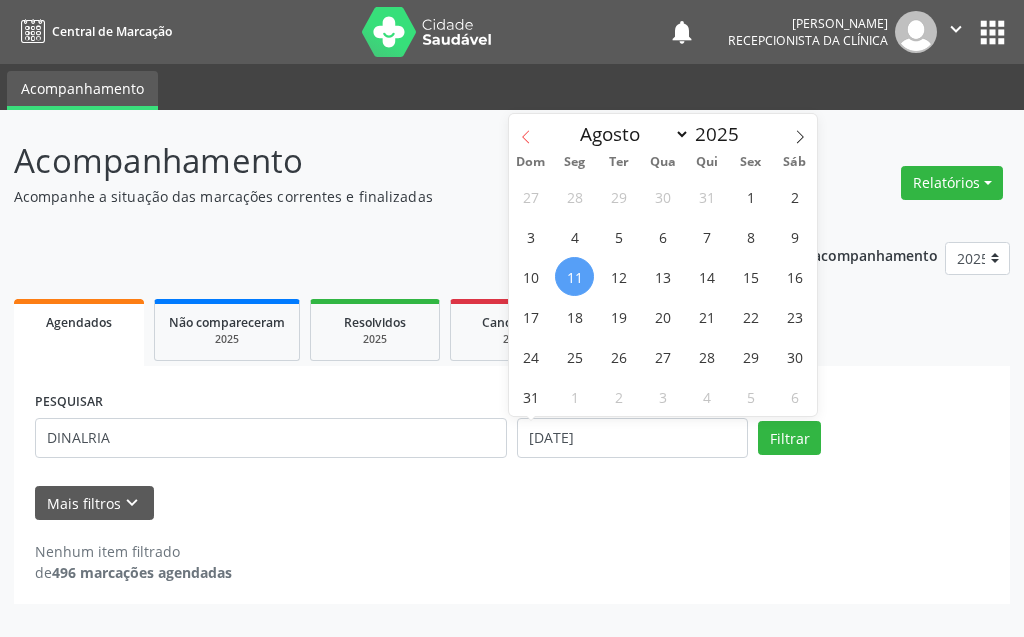 click at bounding box center [526, 131] 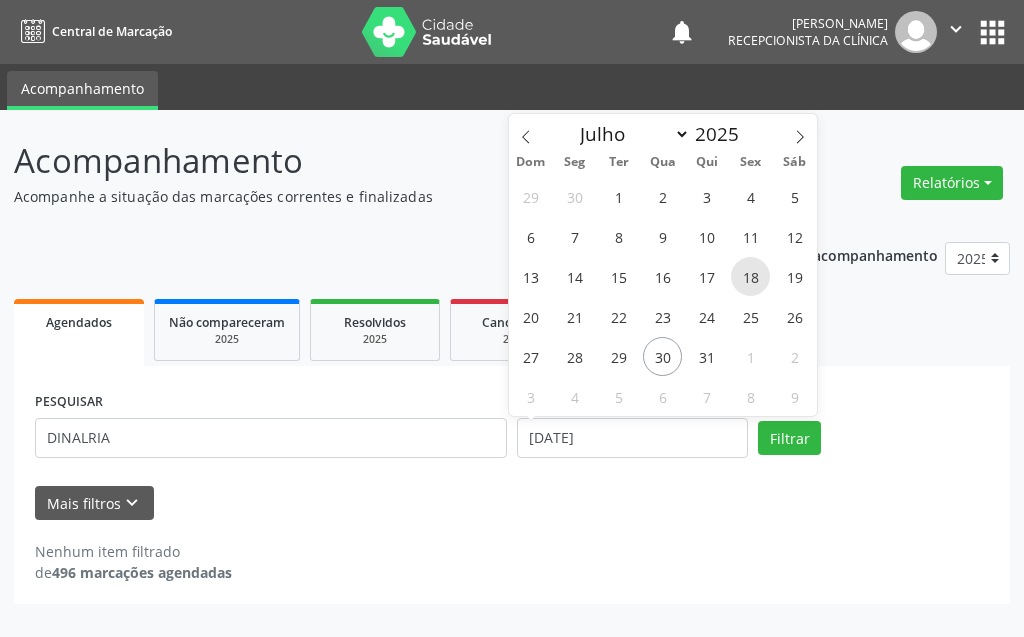 click on "18" at bounding box center [750, 276] 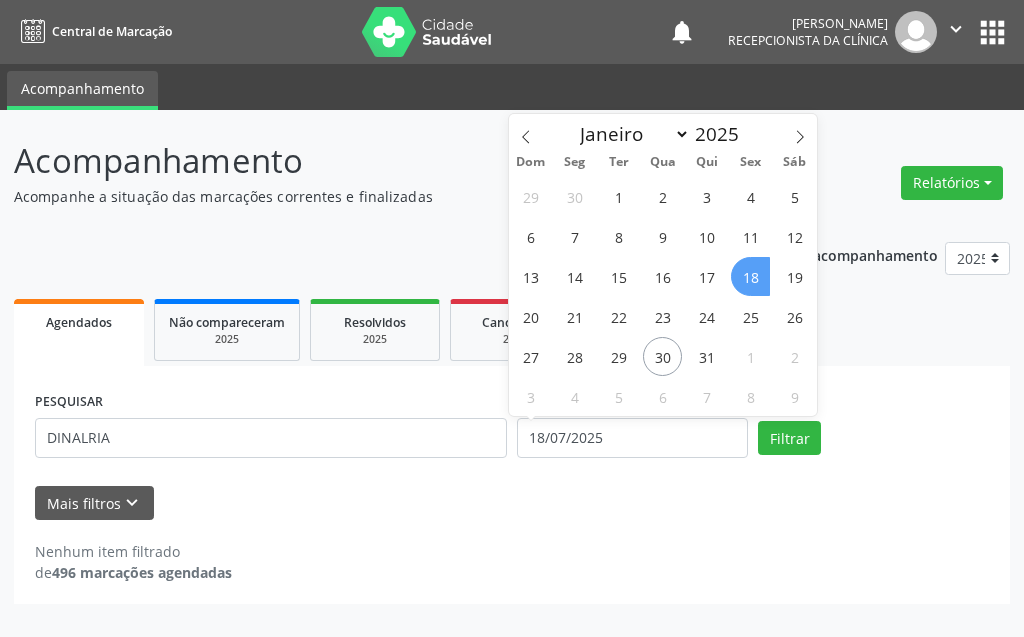 click on "18" at bounding box center [750, 276] 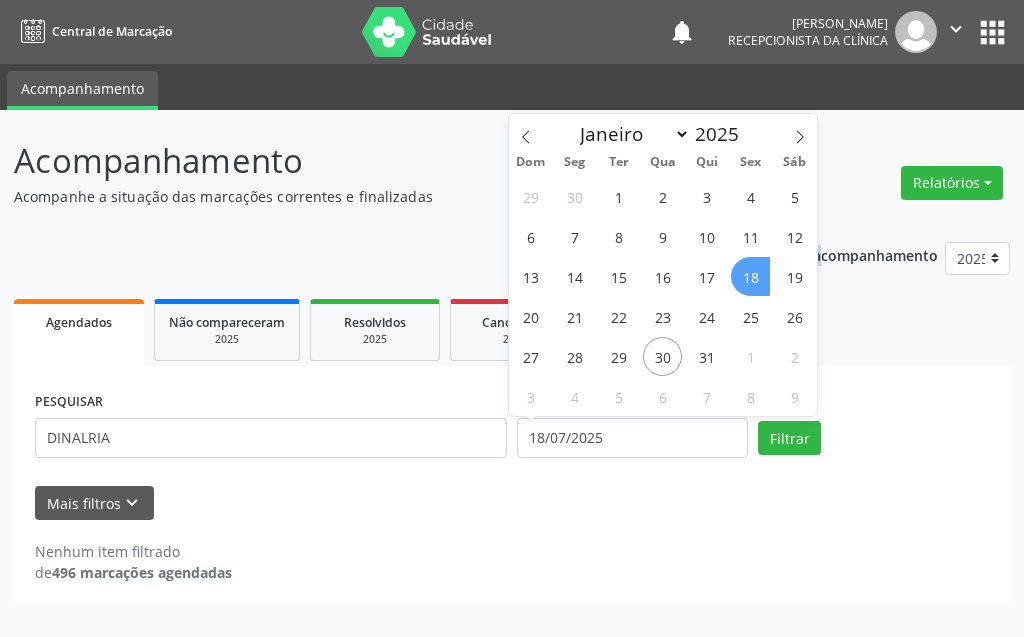 click on "Ano de acompanhamento
2025 2024   Agendados   Não compareceram
2025
Resolvidos
2025
Cancelados
2025
PESQUISAR
DINALRIA
DATA DE ATENDIMENTO
[DATE]
Filtrar
UNIDADE DE REFERÊNCIA
Selecione uma UBS
Todas as UBS   Usf do Mutirao   Usf Cohab   Usf Caicarinha da Penha Tauapiranga   Posto de Saude [PERSON_NAME]   Usf Borborema   Usf Bom Jesus I   Usf Ipsep   Usf Sao Cristovao   Usf Santa [PERSON_NAME]   Usf Cagep   Usf Caxixola   Usf Bom Jesus II   Usf Malhada Cortada   Usf [GEOGRAPHIC_DATA]   Usf Varzea Aabb   Usf Ipsep II   Usf Cohab II   Usf Varzinha   Usf Ipa Faz [GEOGRAPHIC_DATA] I   Usf [GEOGRAPHIC_DATA]   Usf [GEOGRAPHIC_DATA] [GEOGRAPHIC_DATA]   Posto de Saude Logradouro   Posto de Saude [GEOGRAPHIC_DATA]   Posto de Saude de Juazeirinho   Central Regional de Rede de Frio [GEOGRAPHIC_DATA][PERSON_NAME]" at bounding box center [512, 416] 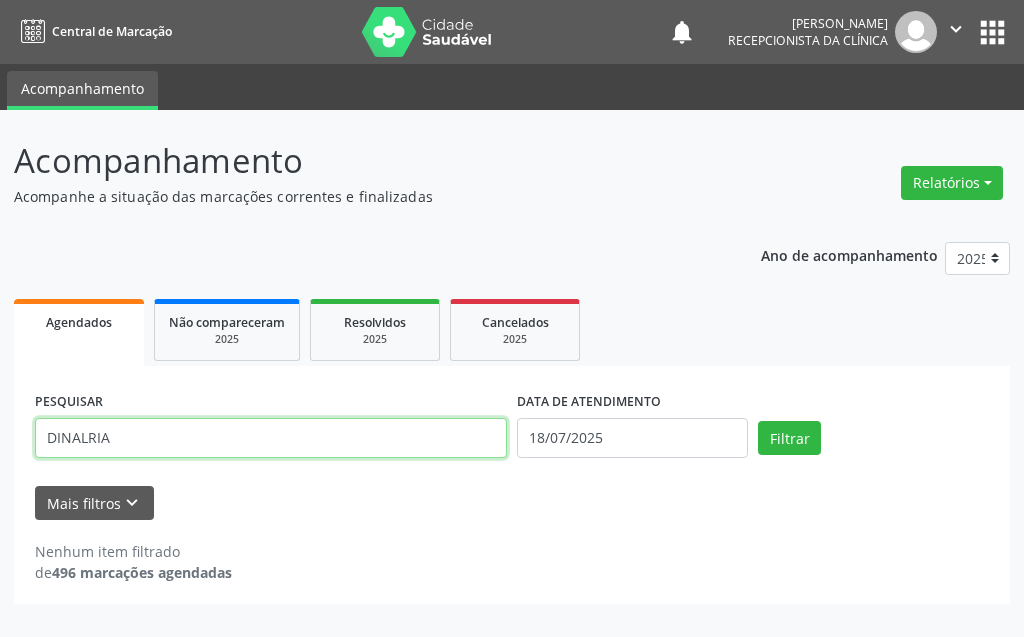 click on "DINALRIA" at bounding box center (271, 438) 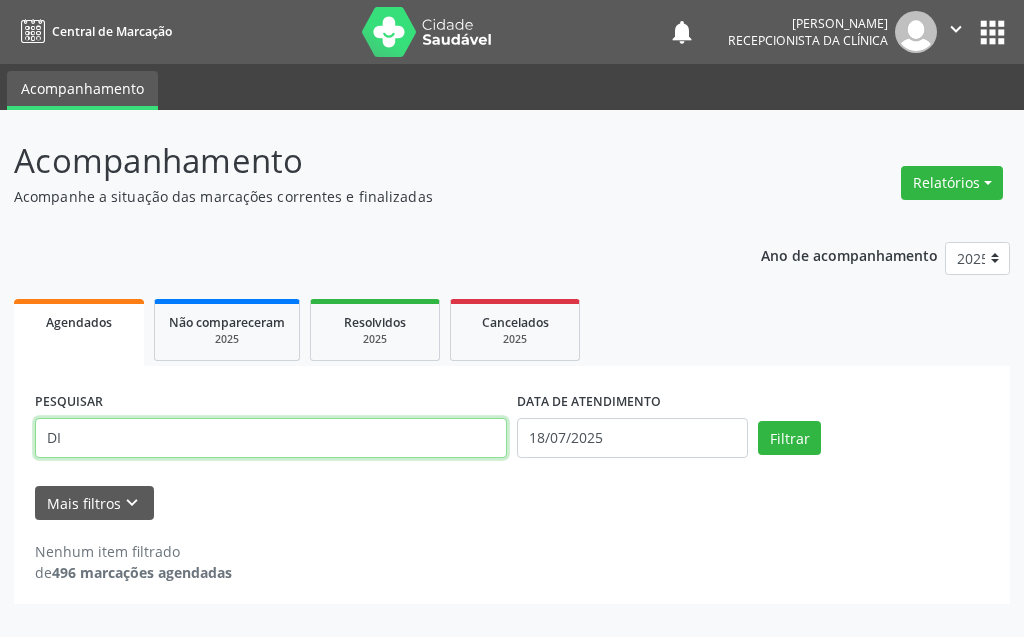 type on "D" 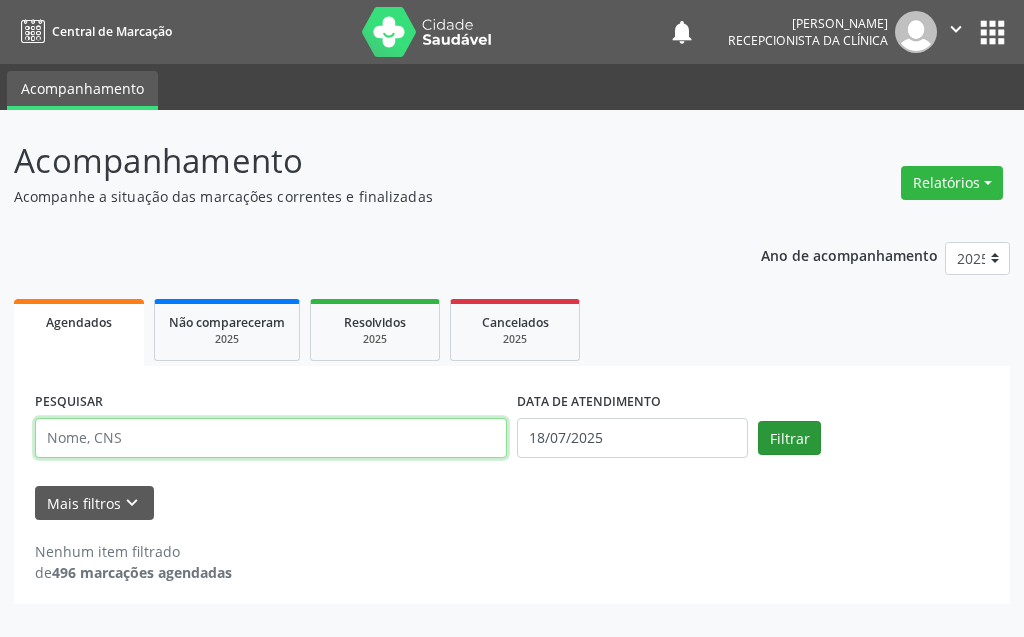type 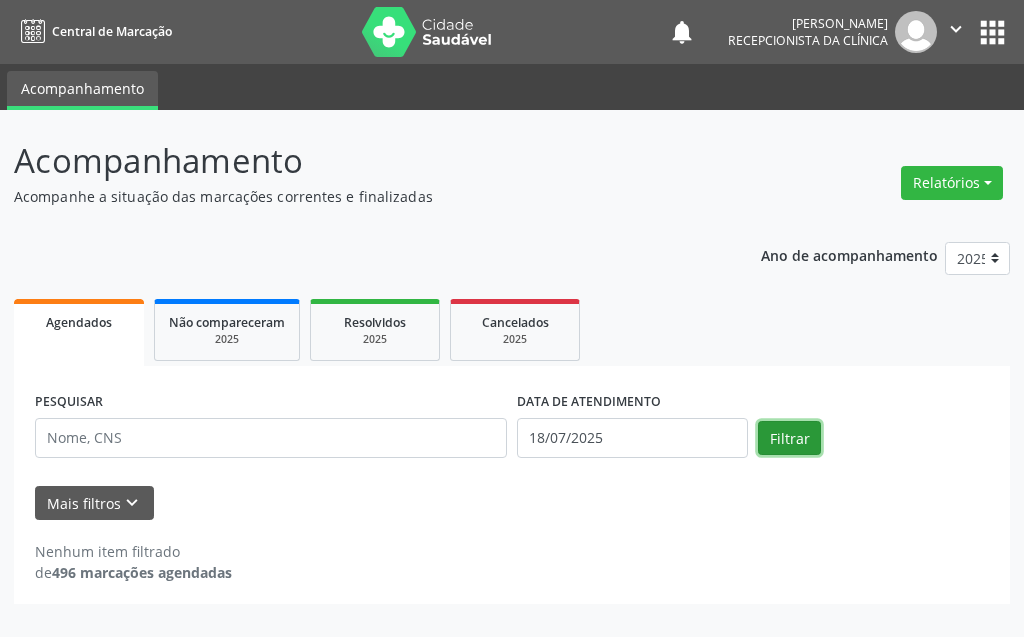 click on "Filtrar" at bounding box center [789, 438] 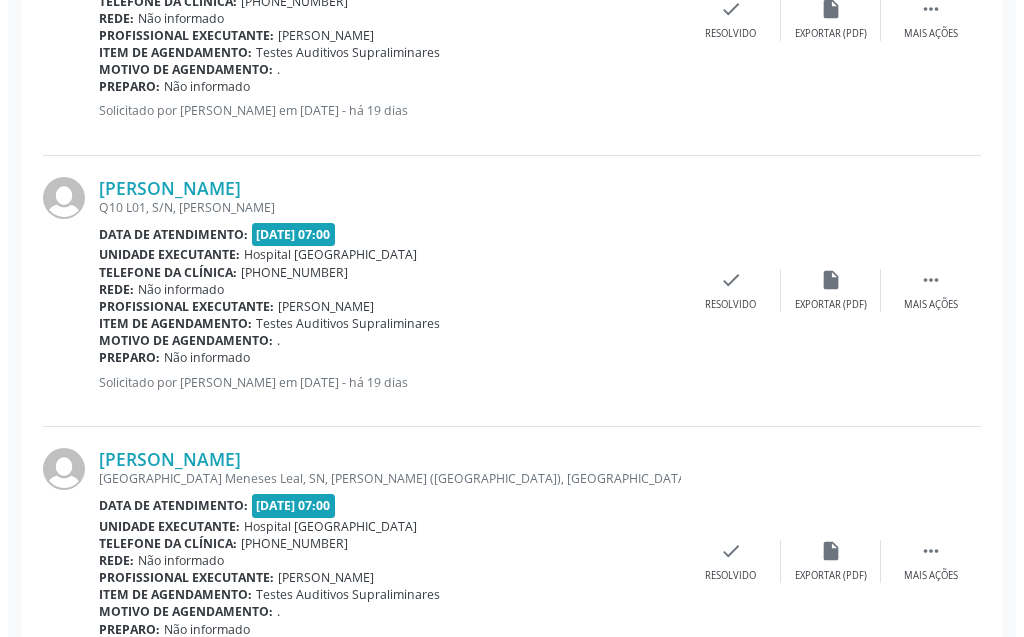scroll, scrollTop: 1900, scrollLeft: 0, axis: vertical 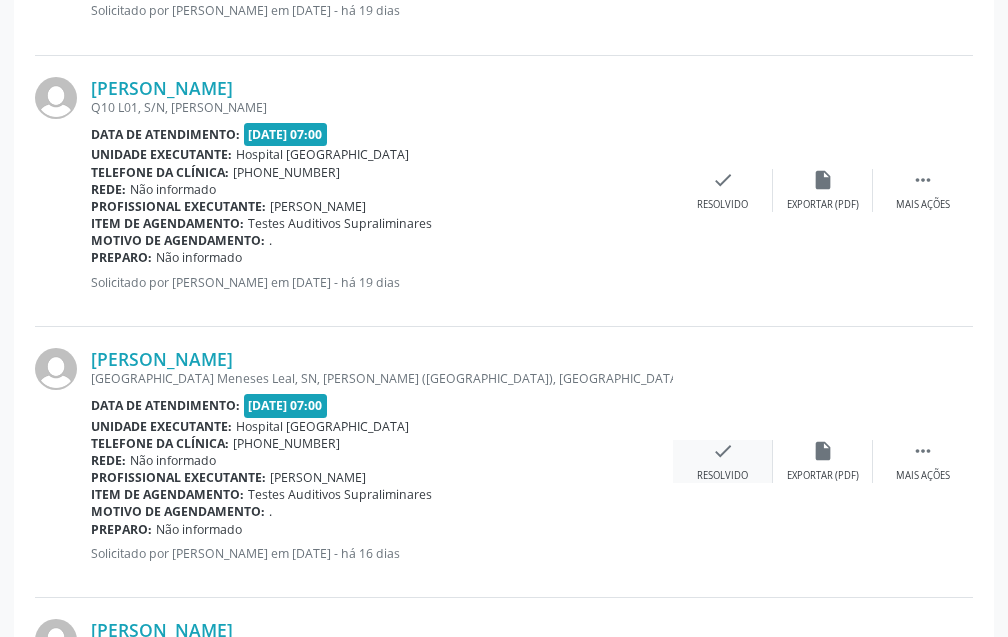 click on "check" at bounding box center (723, 451) 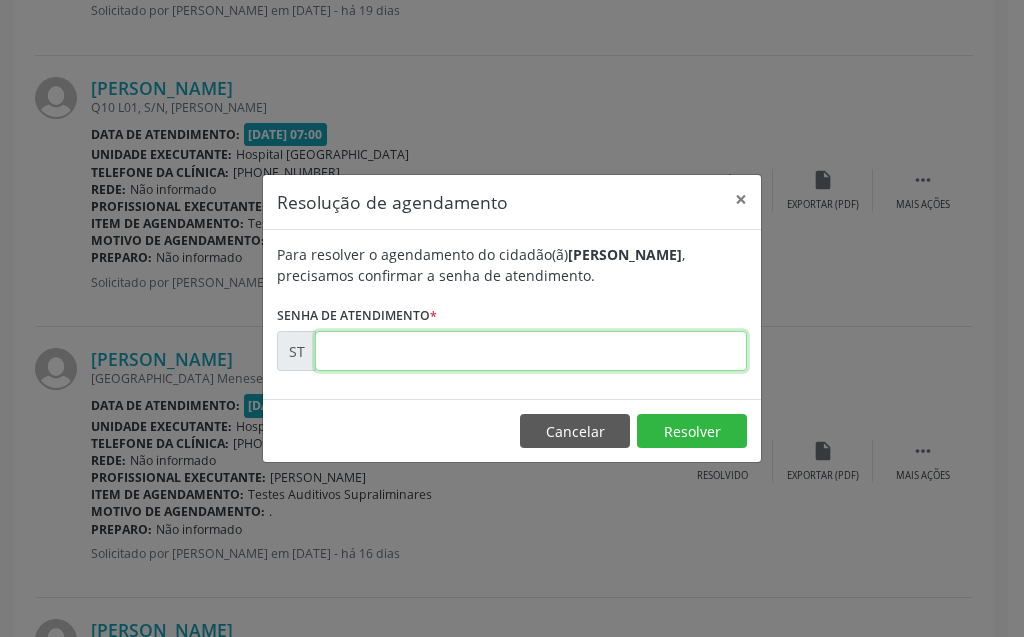 click at bounding box center (531, 351) 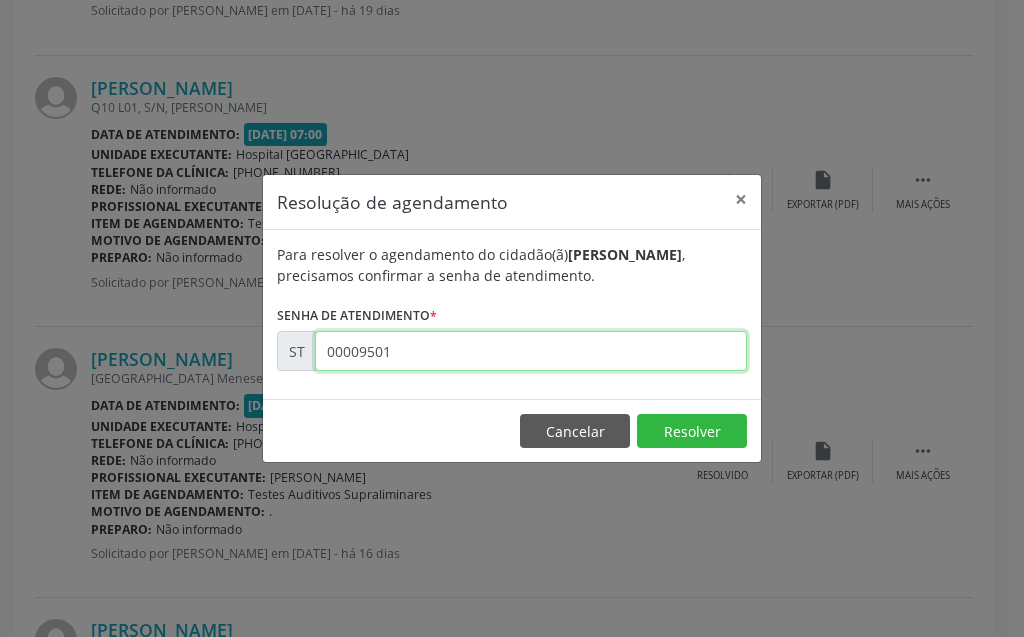 type on "00009501" 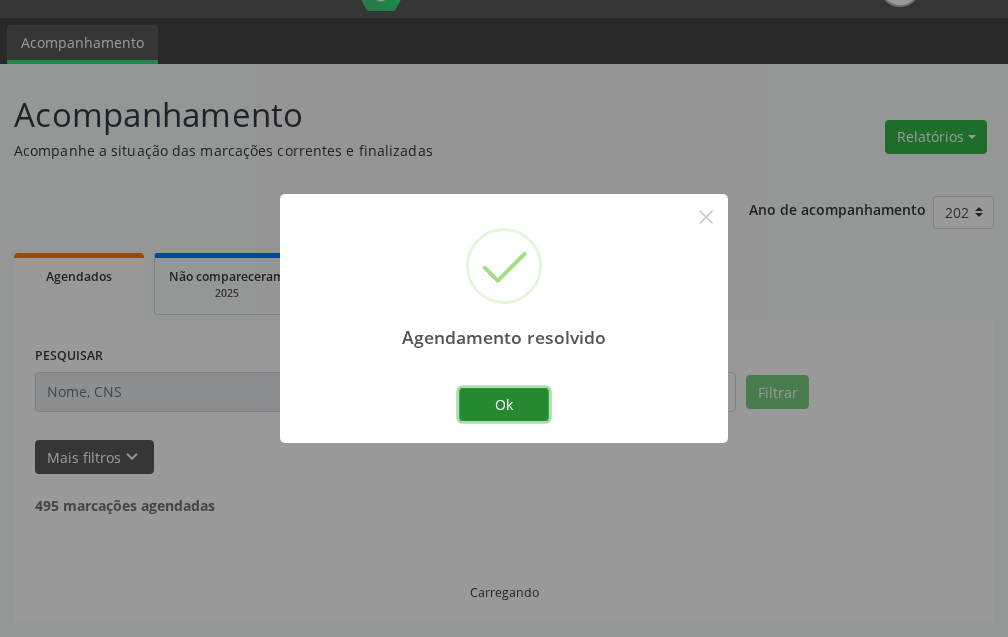 click on "Ok" at bounding box center (504, 405) 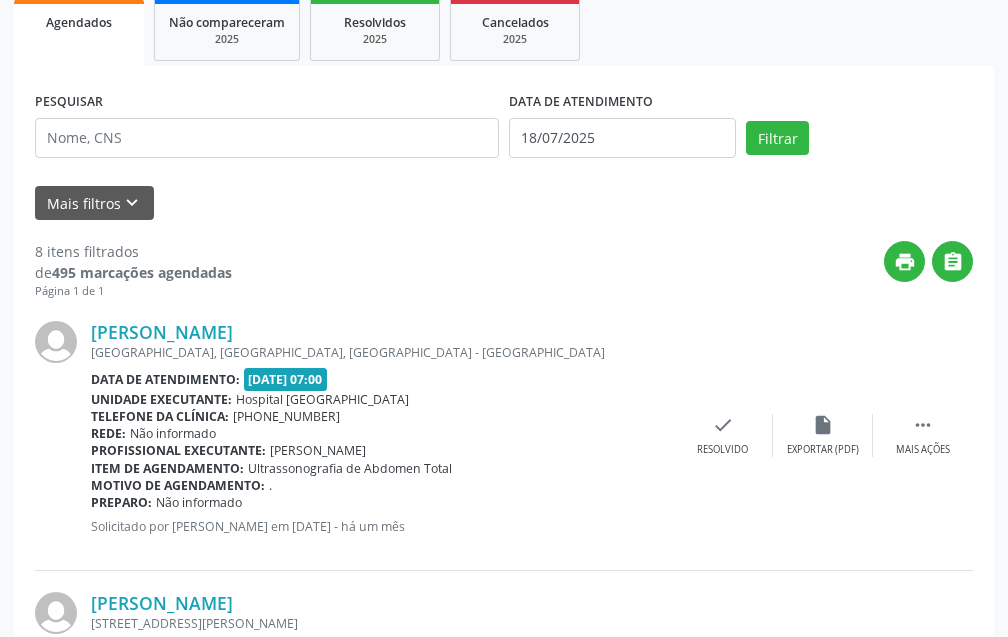 scroll, scrollTop: 0, scrollLeft: 0, axis: both 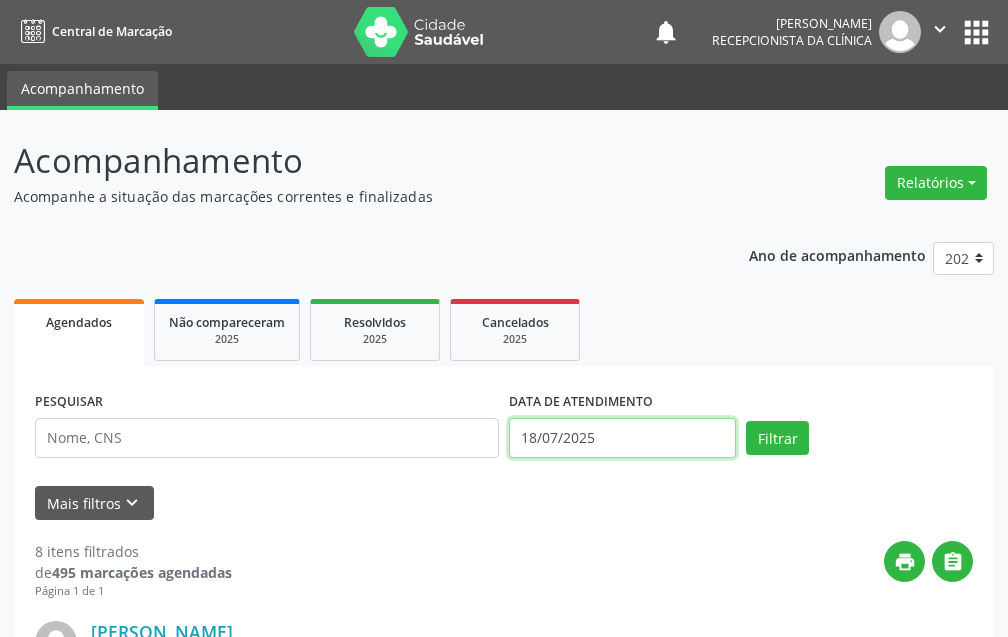 click on "18/07/2025" at bounding box center [622, 438] 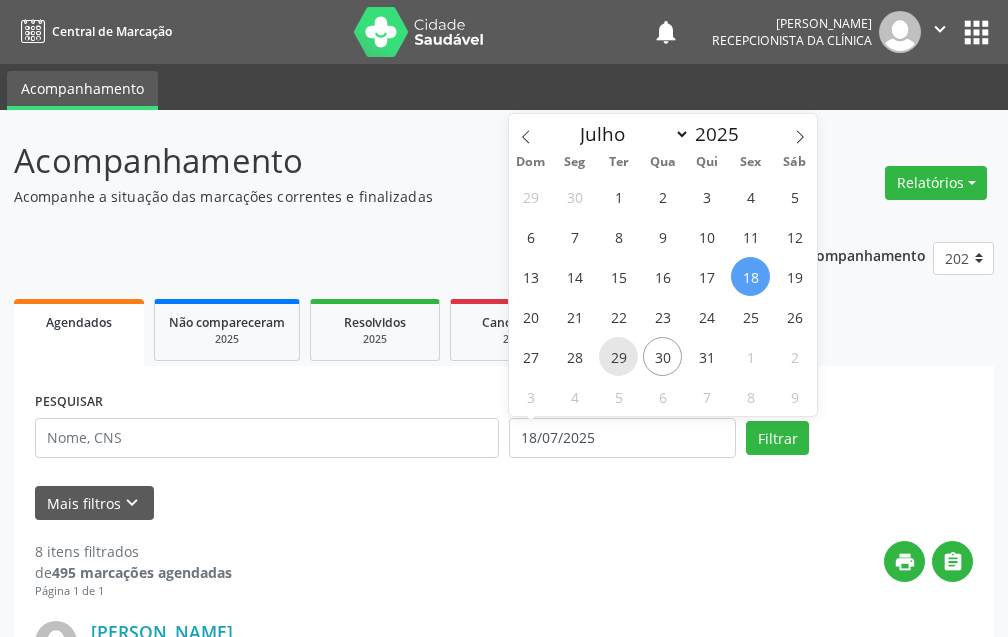 click on "29" at bounding box center [618, 356] 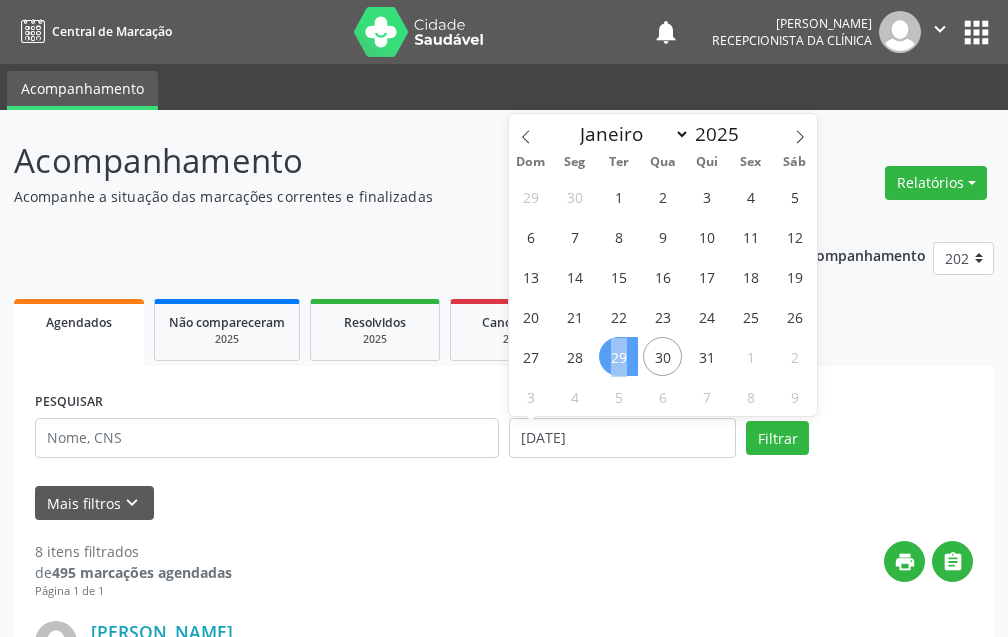 click on "29" at bounding box center [618, 356] 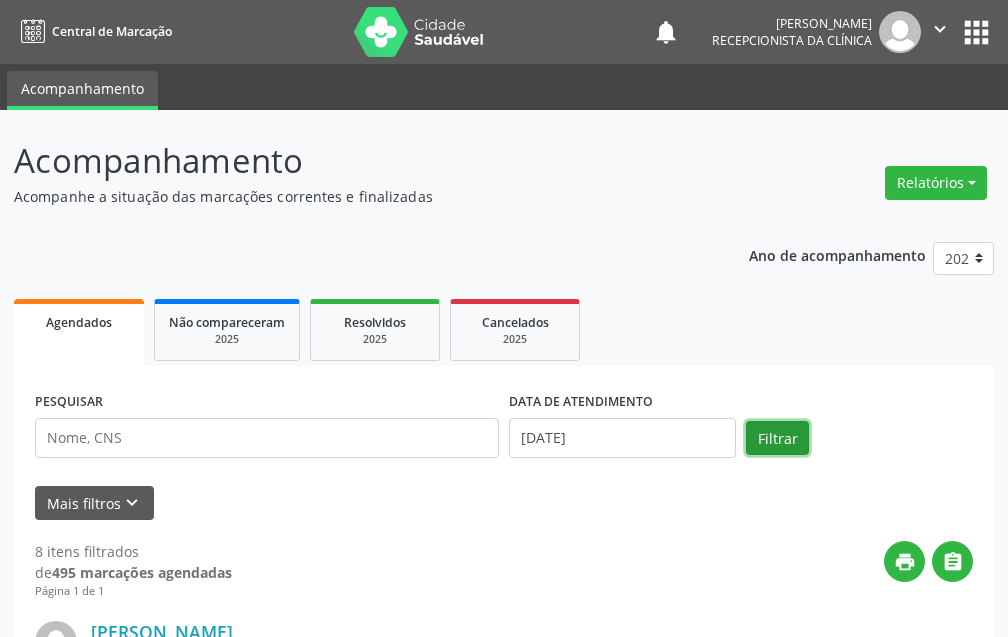 click on "Filtrar" at bounding box center (777, 438) 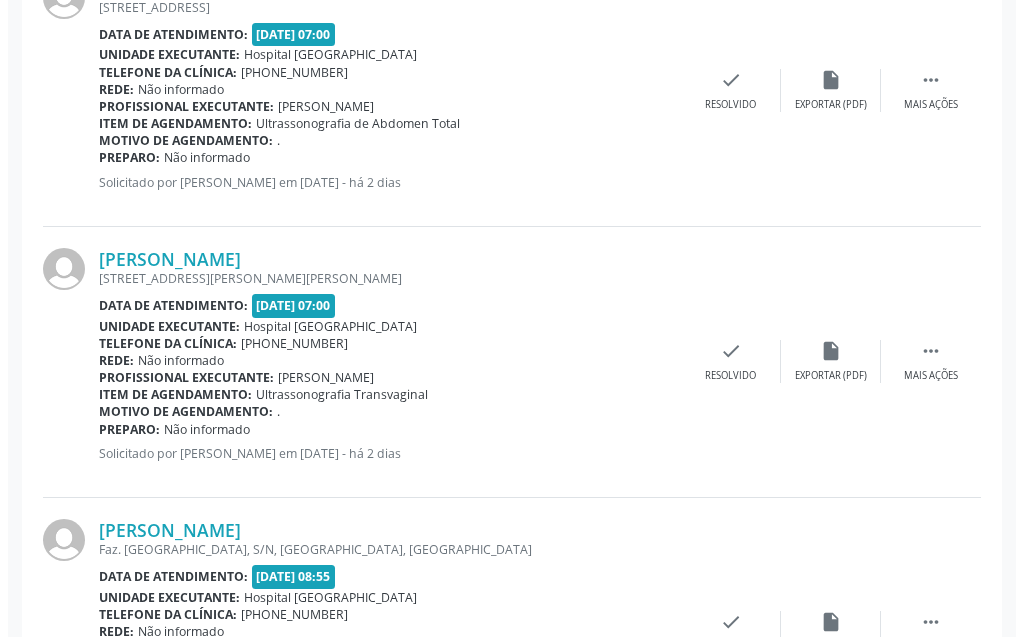scroll, scrollTop: 2200, scrollLeft: 0, axis: vertical 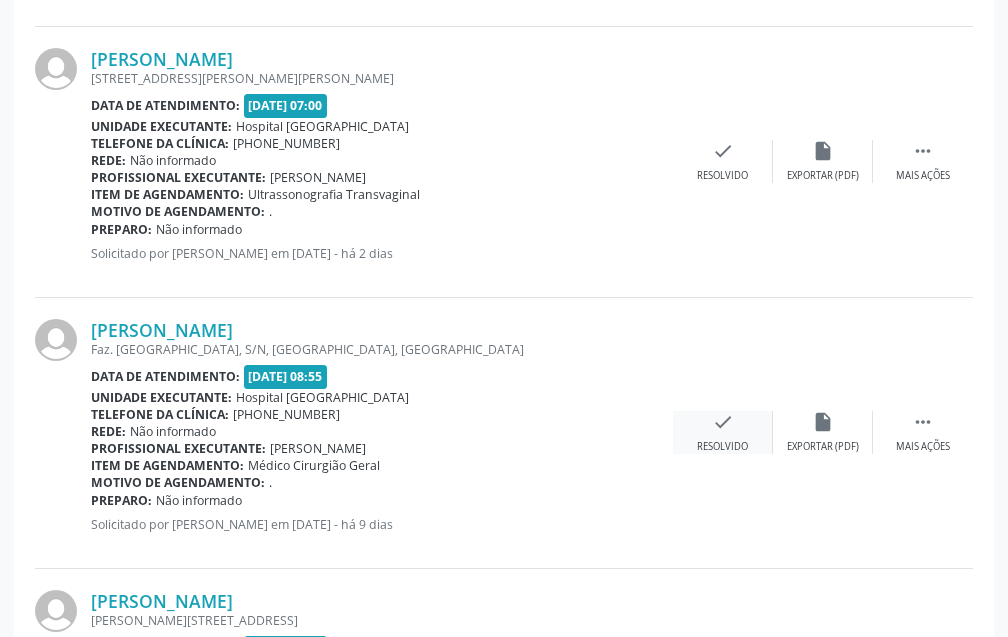 click on "check" at bounding box center (723, 422) 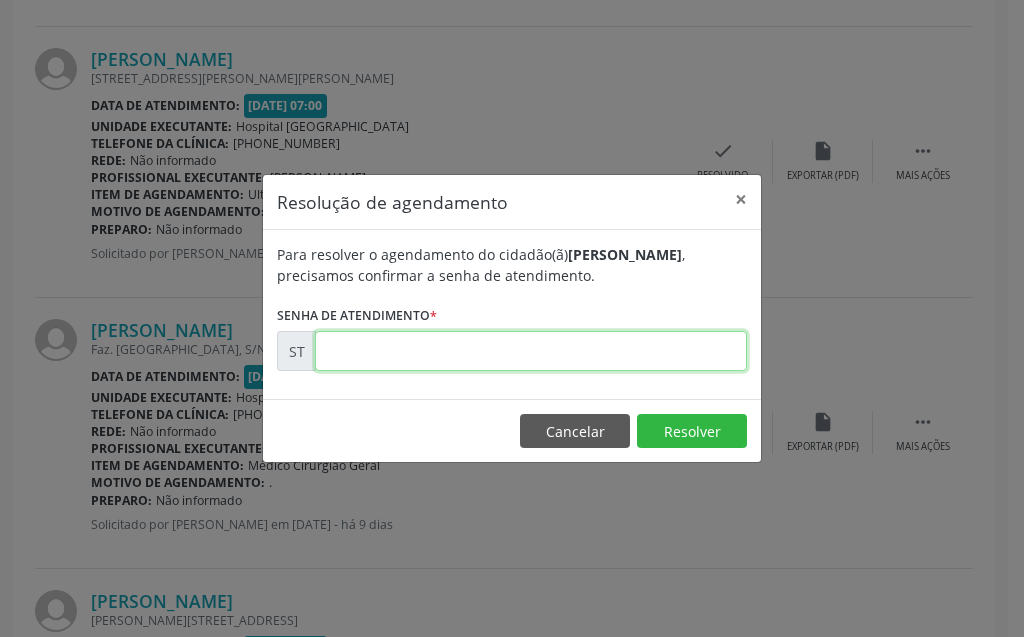 click at bounding box center (531, 351) 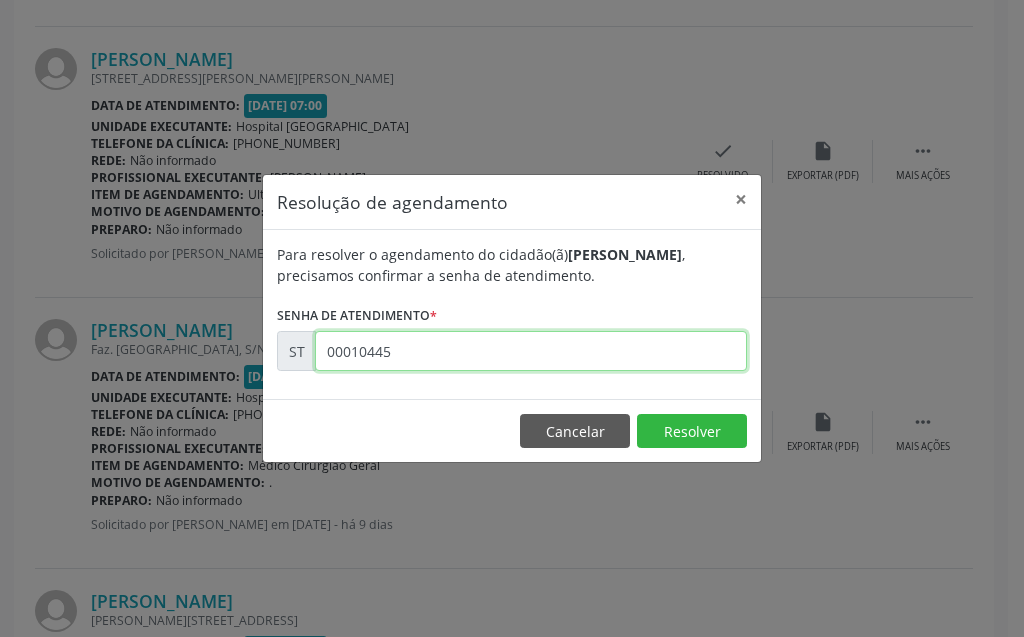 type on "00010445" 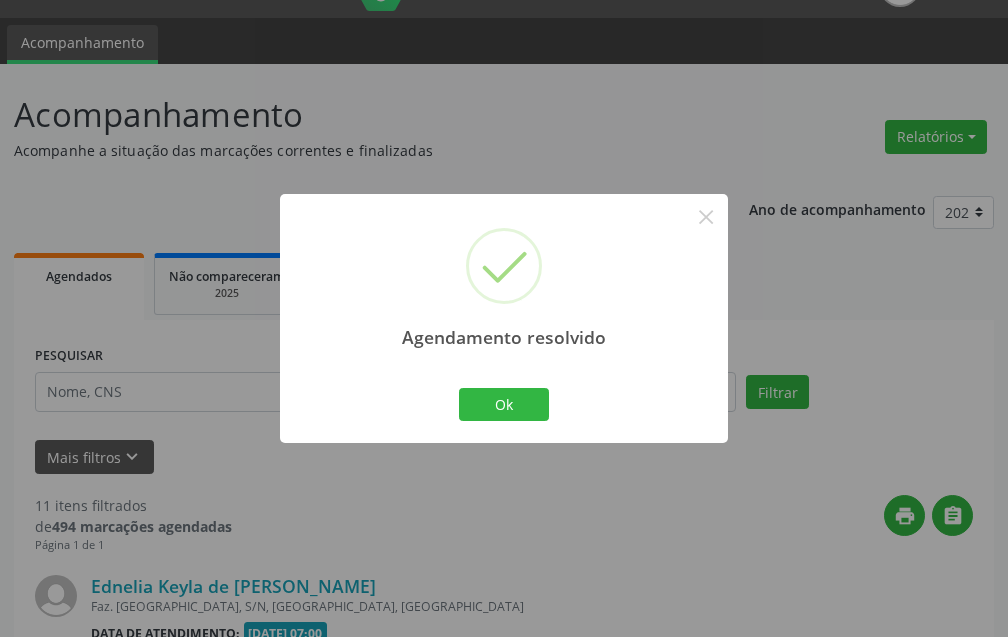 scroll, scrollTop: 2200, scrollLeft: 0, axis: vertical 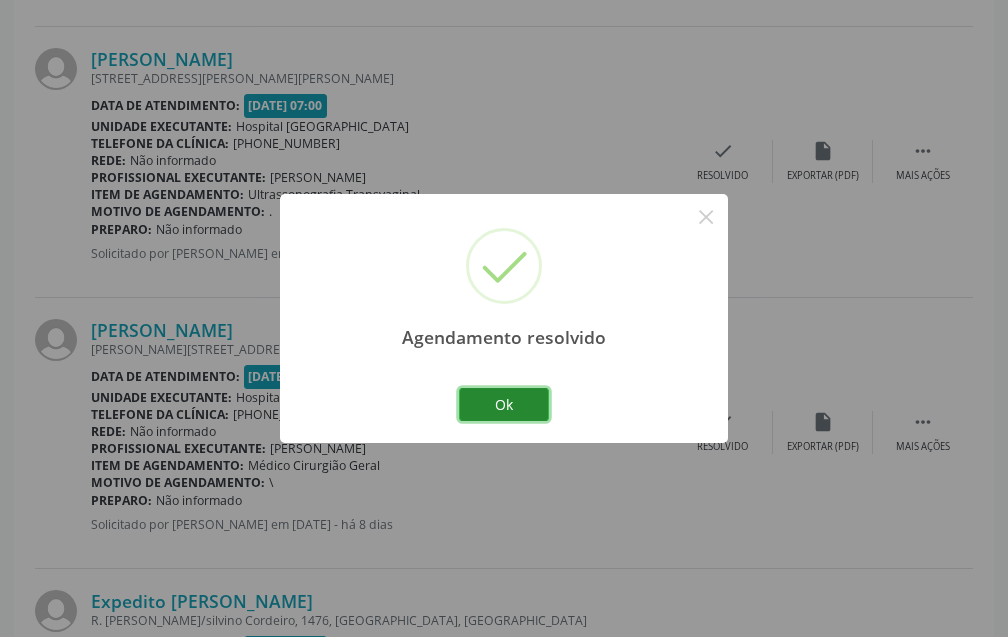 click on "Ok" at bounding box center (504, 405) 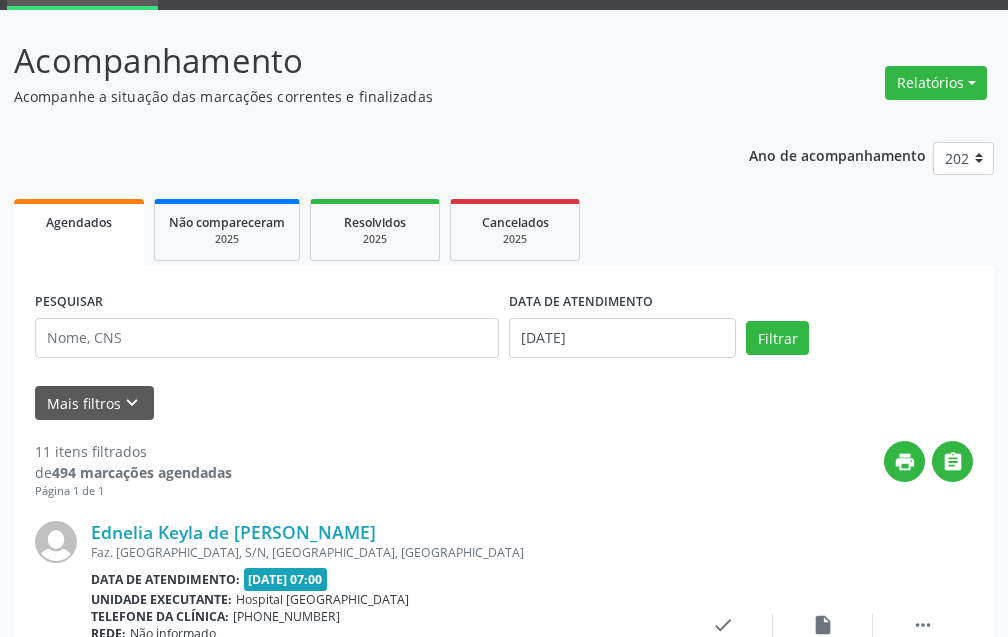 scroll, scrollTop: 0, scrollLeft: 0, axis: both 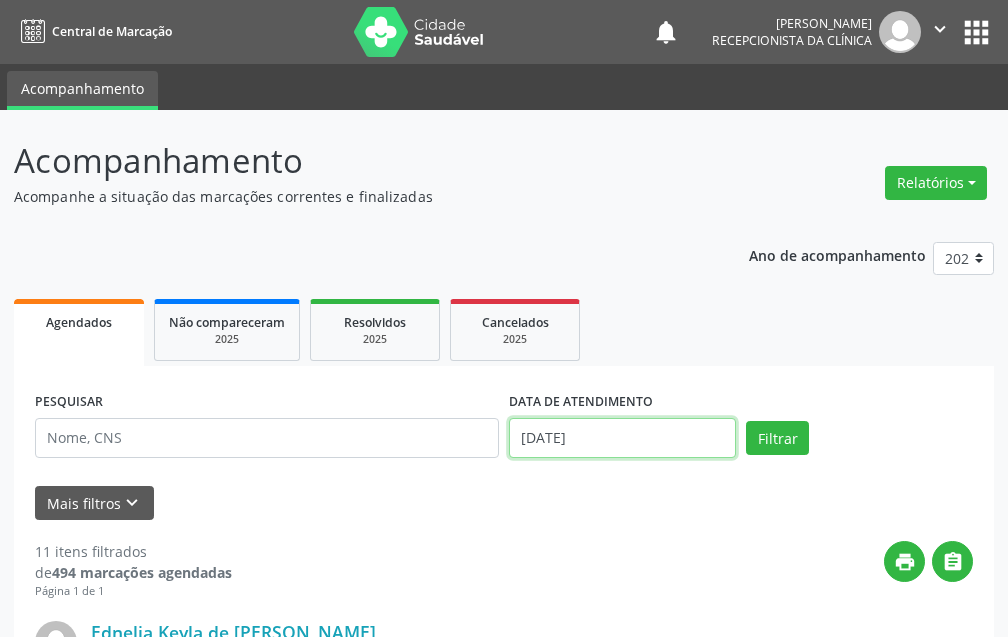 click on "[DATE]" at bounding box center (622, 438) 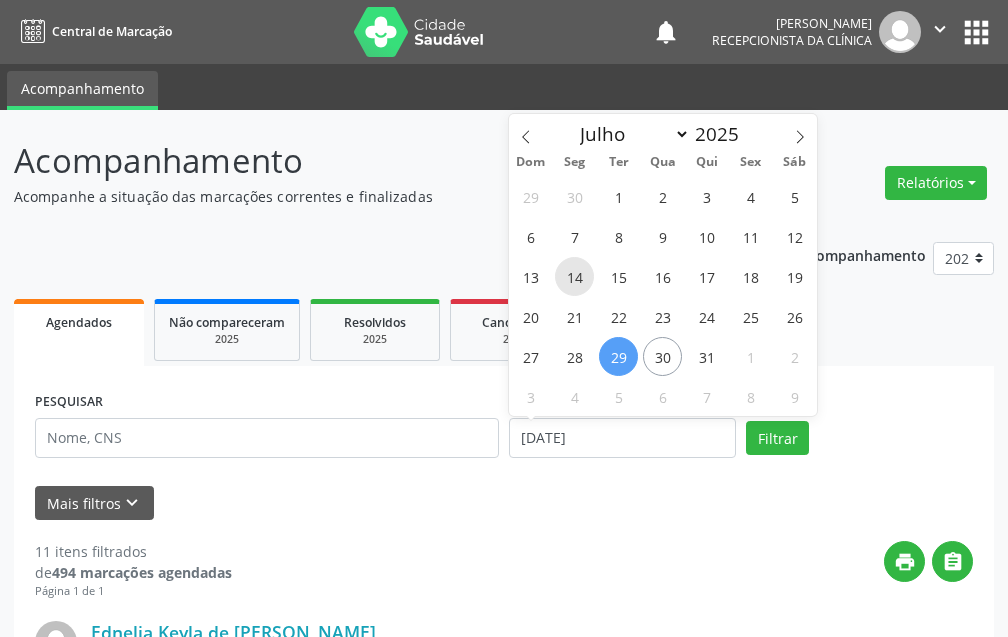 click on "14" at bounding box center (574, 276) 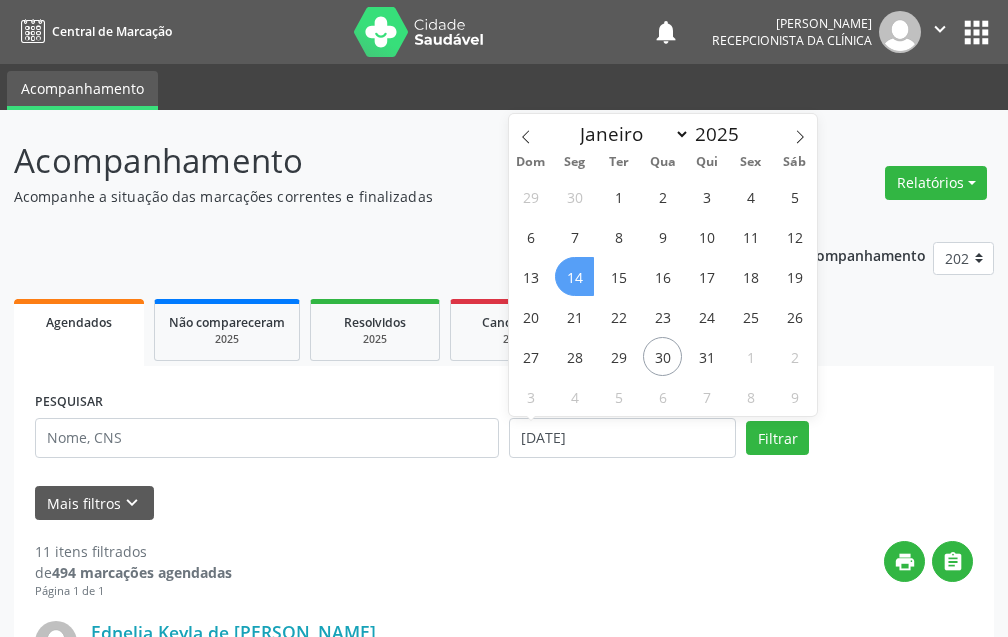 click on "14" at bounding box center [574, 276] 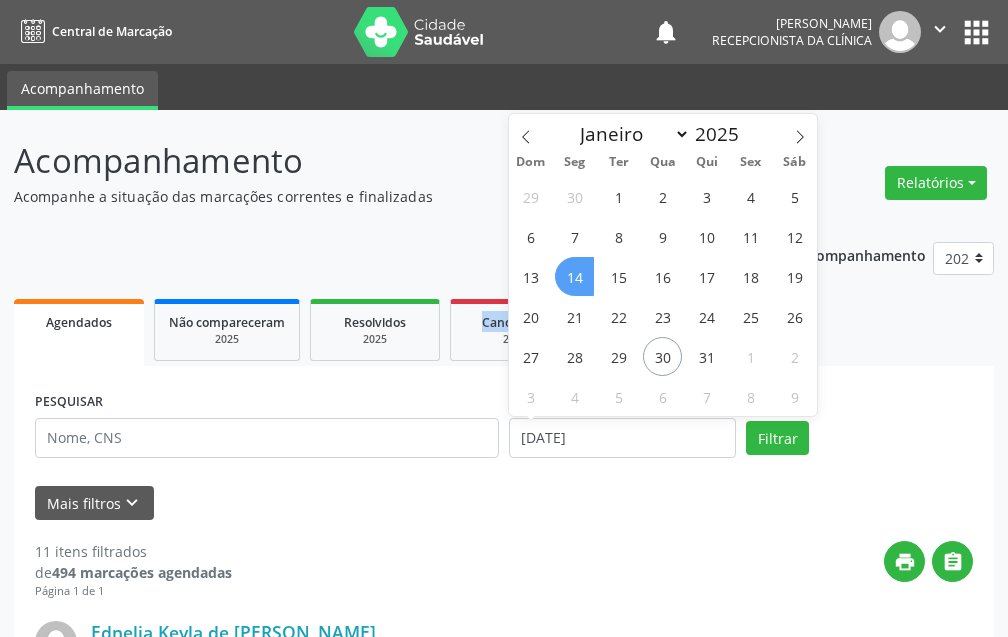 click on "Ano de acompanhamento
2025 2024   Agendados   Não compareceram
2025
Resolvidos
2025
Cancelados
2025
PESQUISAR
DATA DE ATENDIMENTO
[DATE]
Filtrar
UNIDADE DE REFERÊNCIA
Selecione uma UBS
Todas as UBS   Usf do Mutirao   Usf Cohab   Usf Caicarinha da Penha Tauapiranga   Posto de Saude [PERSON_NAME]   Usf Borborema   Usf Bom Jesus I   Usf Ipsep   Usf Sao Cristovao   Usf Santa [PERSON_NAME]   Usf Cagep   Usf Caxixola   Usf Bom Jesus II   Usf Malhada Cortada   Usf [GEOGRAPHIC_DATA]   Usf Varzea Aabb   Usf Ipsep II   Usf Cohab II   Usf Varzinha   Usf Ipa Faz [GEOGRAPHIC_DATA] I   Usf [GEOGRAPHIC_DATA]   Usf [GEOGRAPHIC_DATA] [GEOGRAPHIC_DATA]   Posto de Saude Logradouro   Posto de Saude [GEOGRAPHIC_DATA]   Posto de Saude de Juazeirinho   Central Regional de Rede de Frio [GEOGRAPHIC_DATA] [PERSON_NAME][GEOGRAPHIC_DATA] [GEOGRAPHIC_DATA]" at bounding box center (504, 1915) 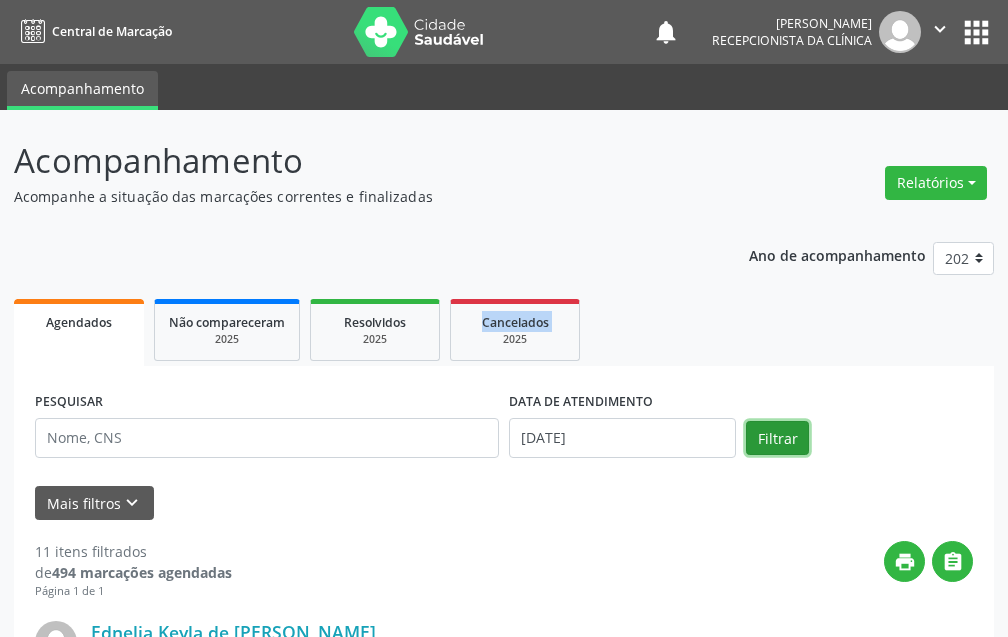 click on "Filtrar" at bounding box center (777, 438) 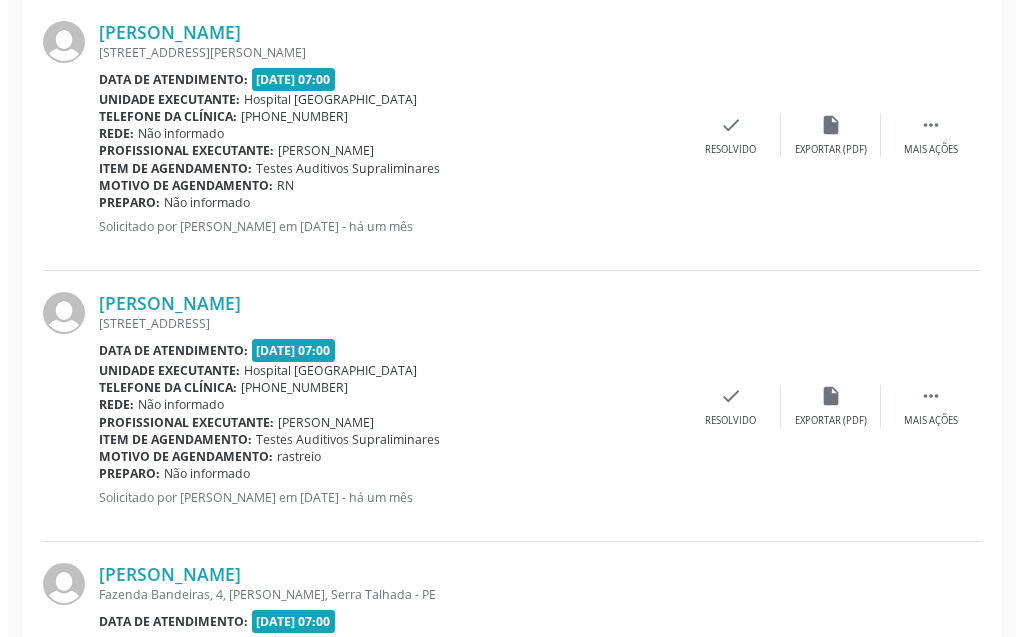 scroll, scrollTop: 700, scrollLeft: 0, axis: vertical 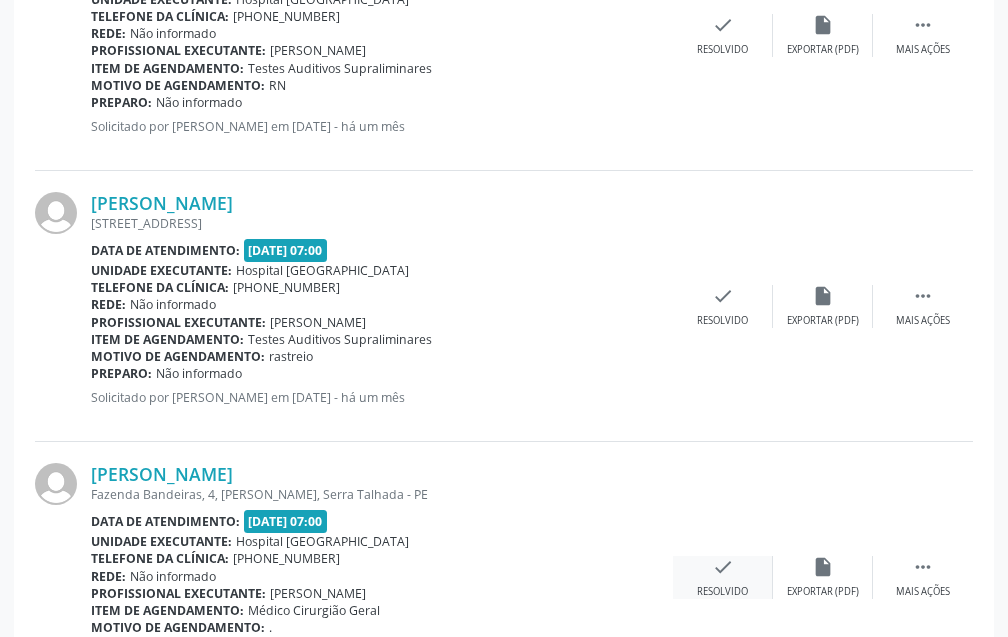 click on "check" at bounding box center [723, 567] 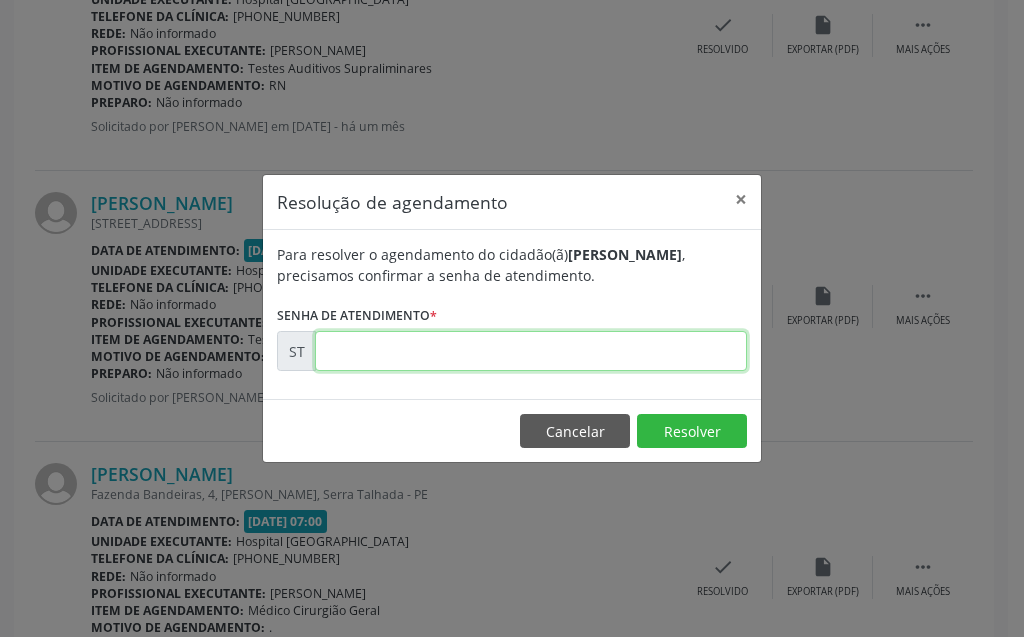 click at bounding box center (531, 351) 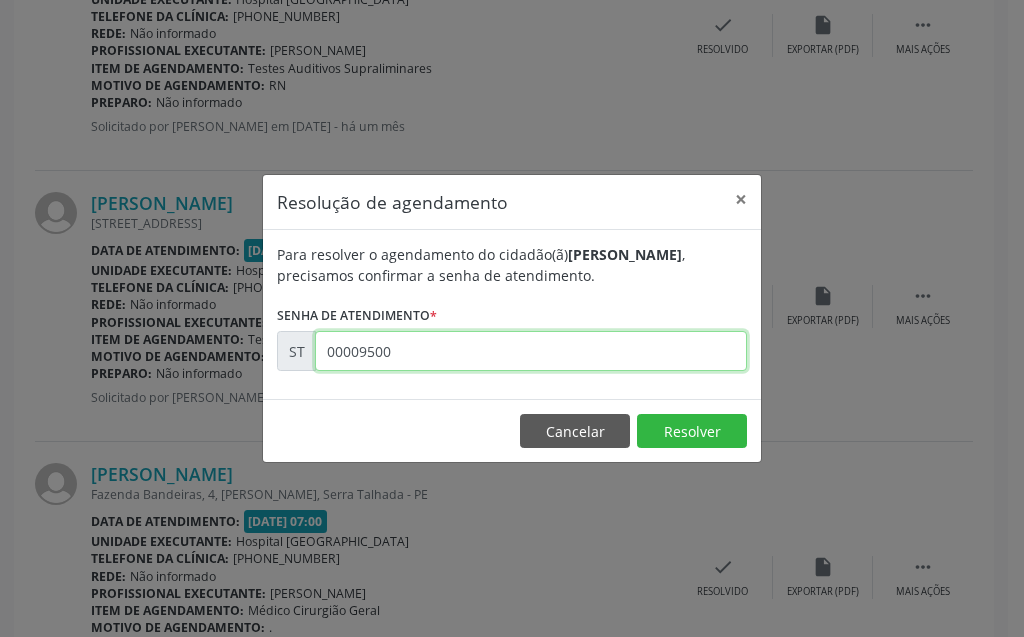 type on "00009500" 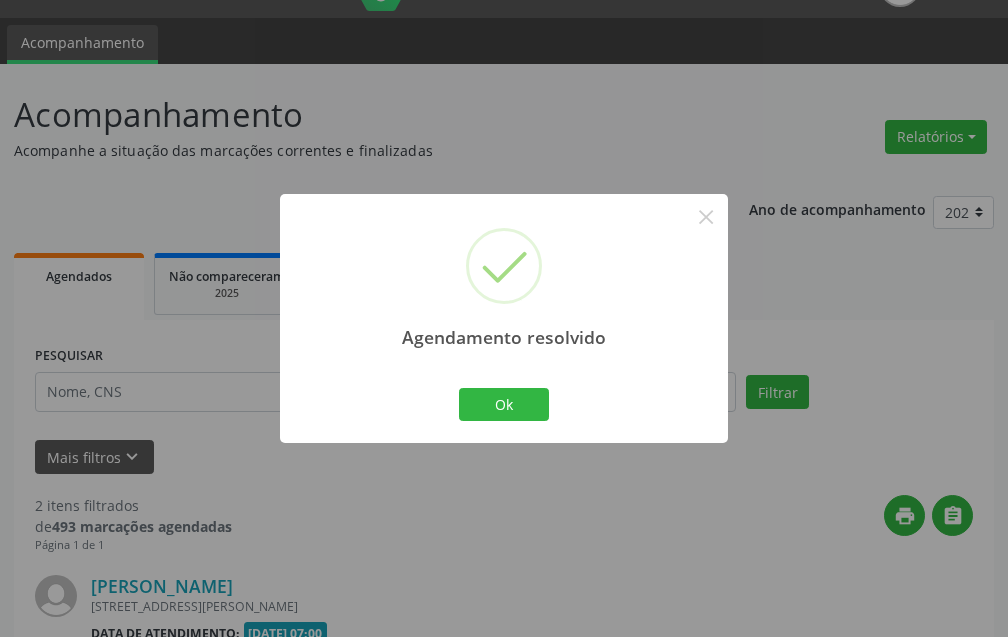 scroll, scrollTop: 539, scrollLeft: 0, axis: vertical 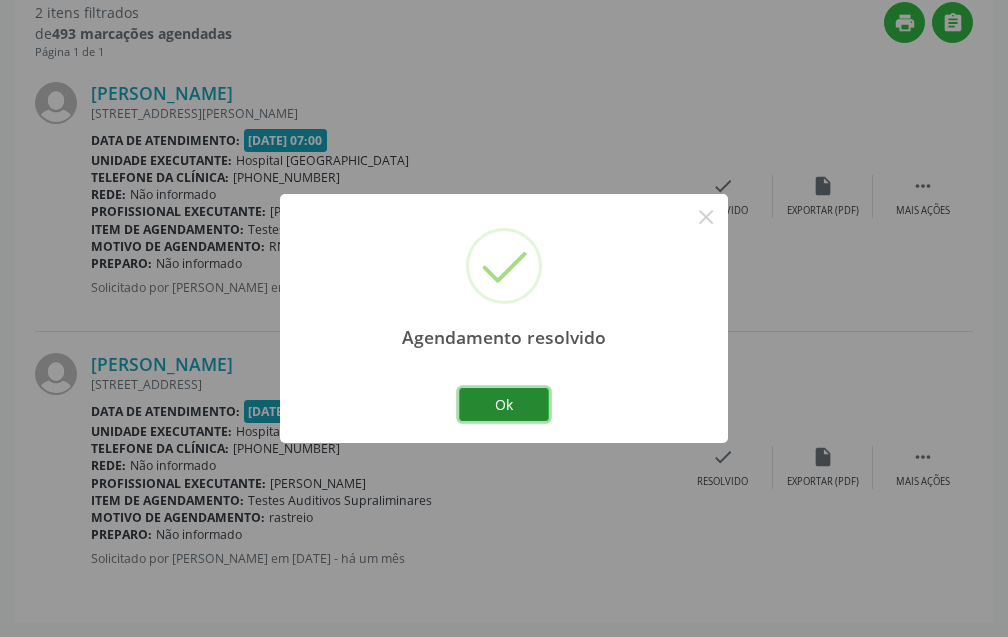 click on "Ok" at bounding box center (504, 405) 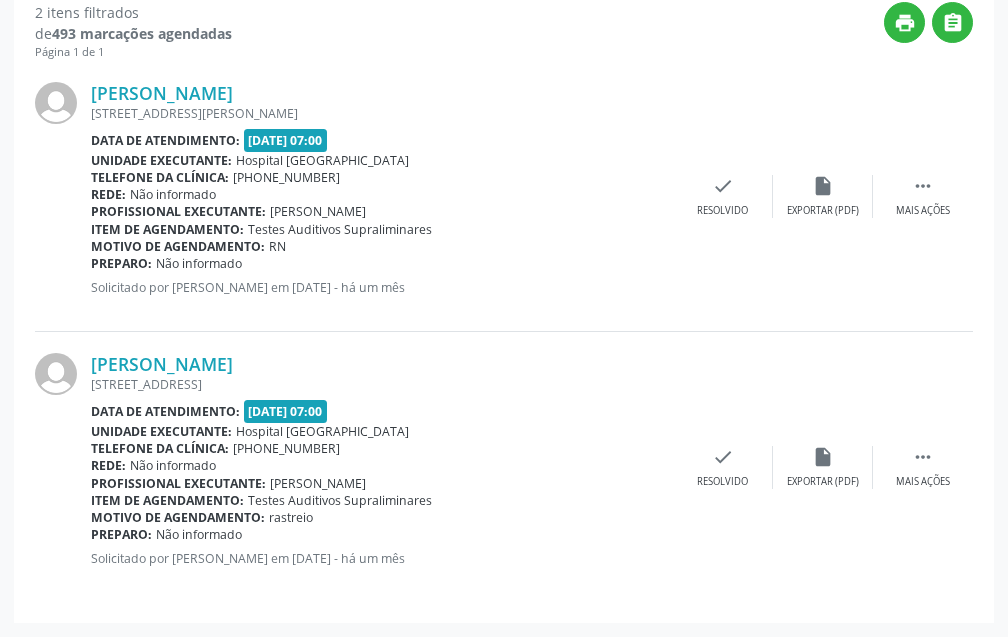 scroll, scrollTop: 0, scrollLeft: 0, axis: both 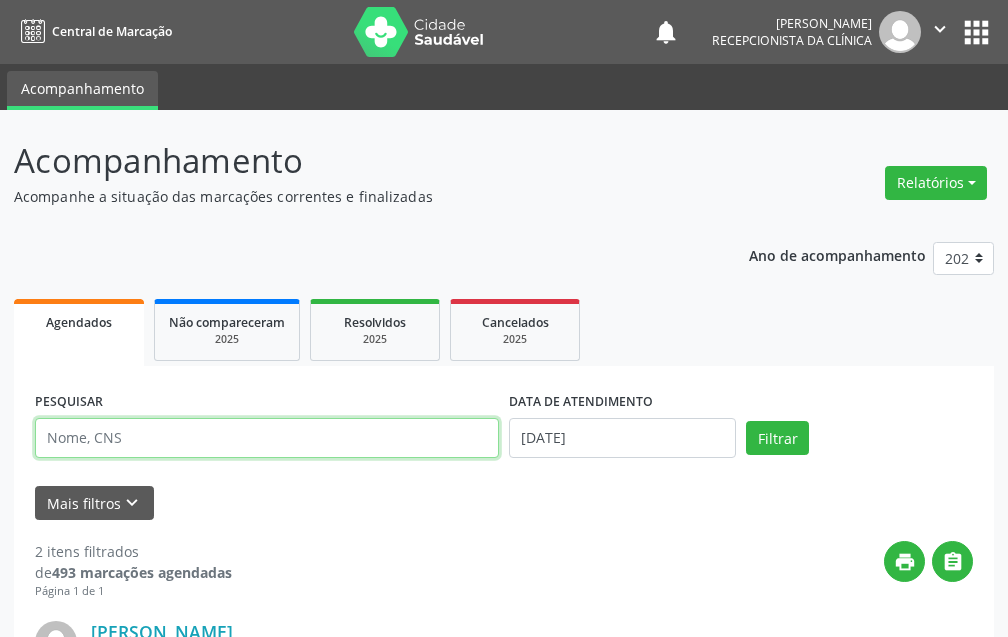 click at bounding box center (267, 438) 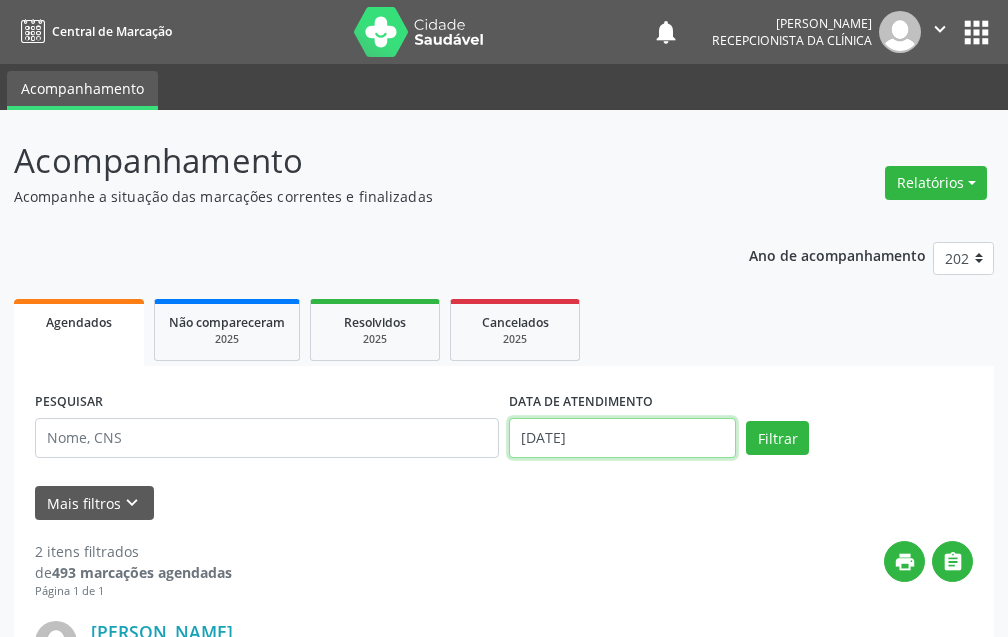 click on "[DATE]" at bounding box center (622, 438) 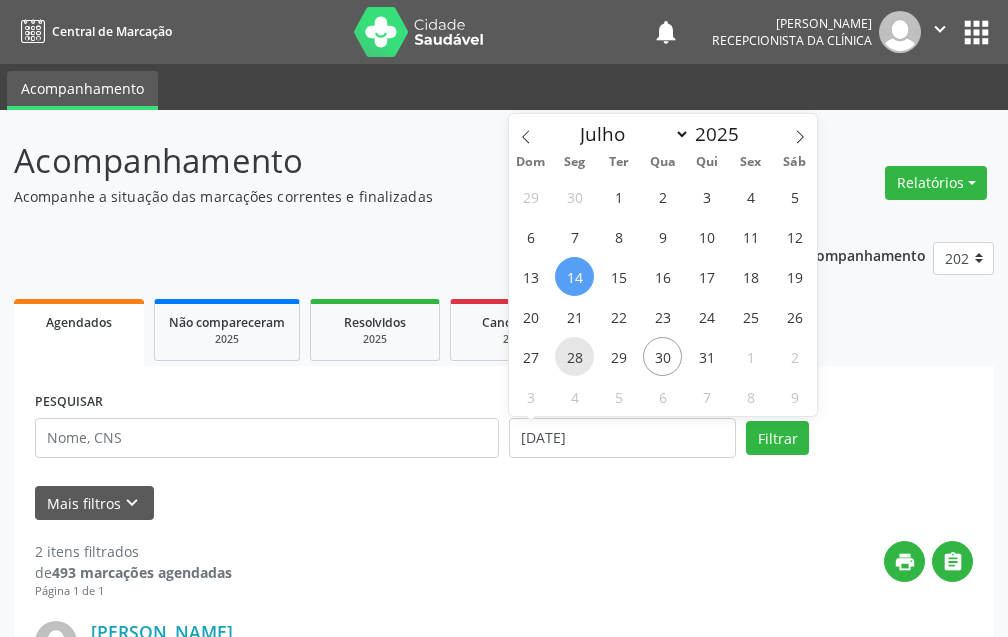 click on "28" at bounding box center (574, 356) 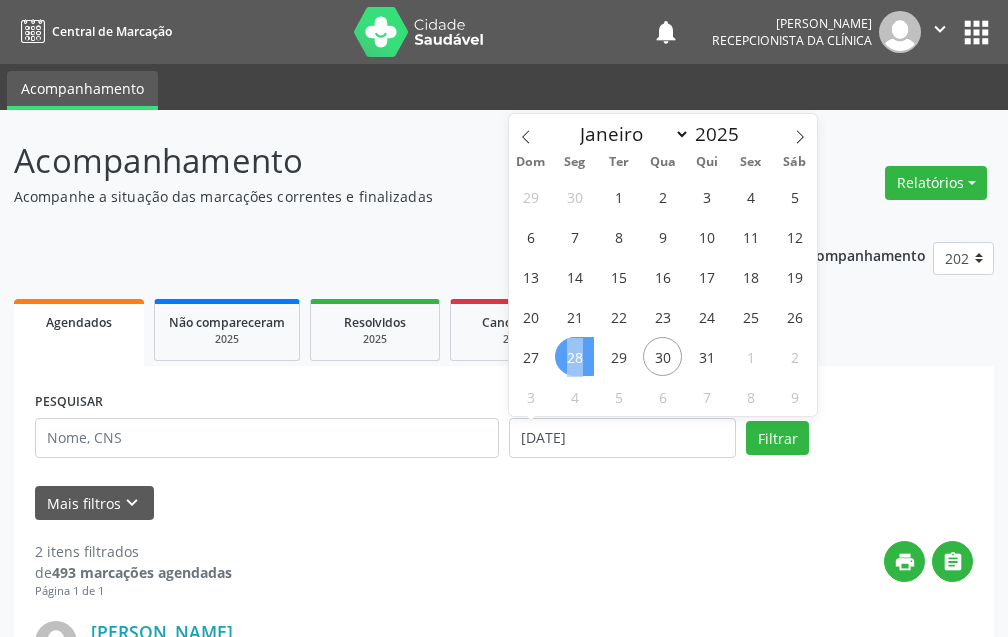 click on "28" at bounding box center [574, 356] 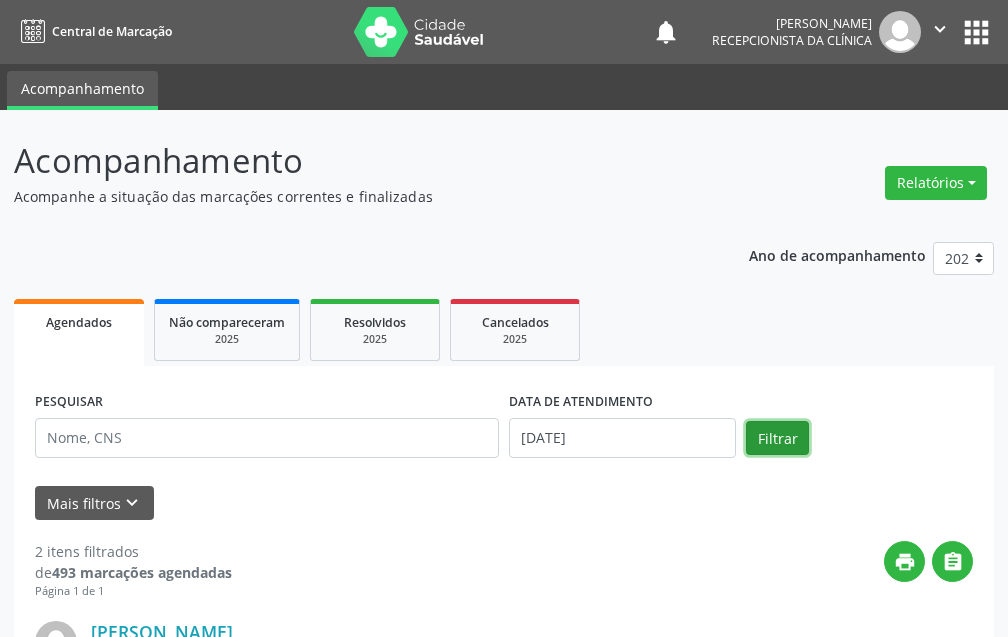 click on "Filtrar" at bounding box center (777, 438) 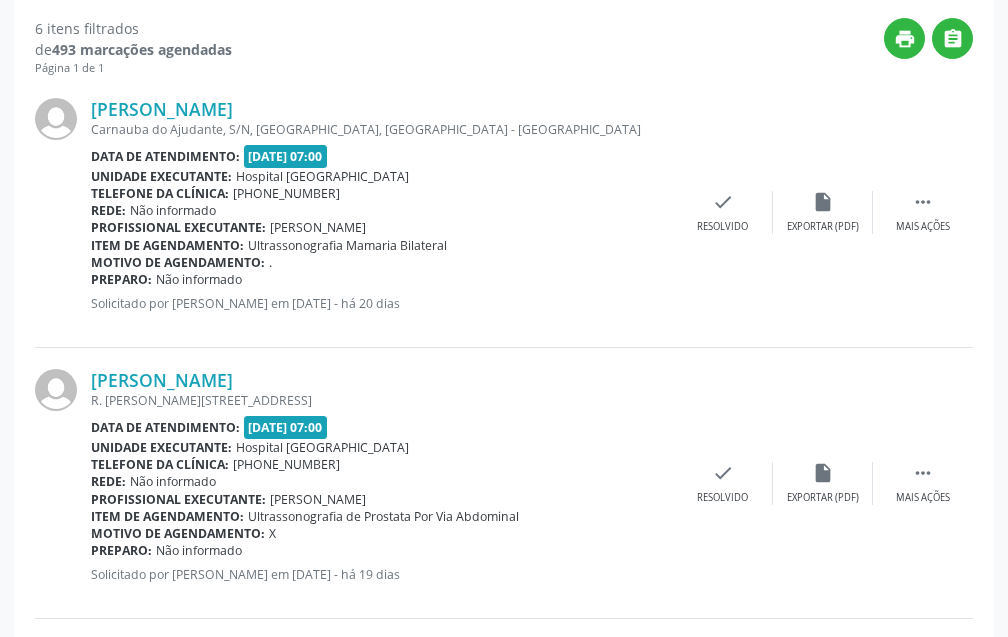 scroll, scrollTop: 0, scrollLeft: 0, axis: both 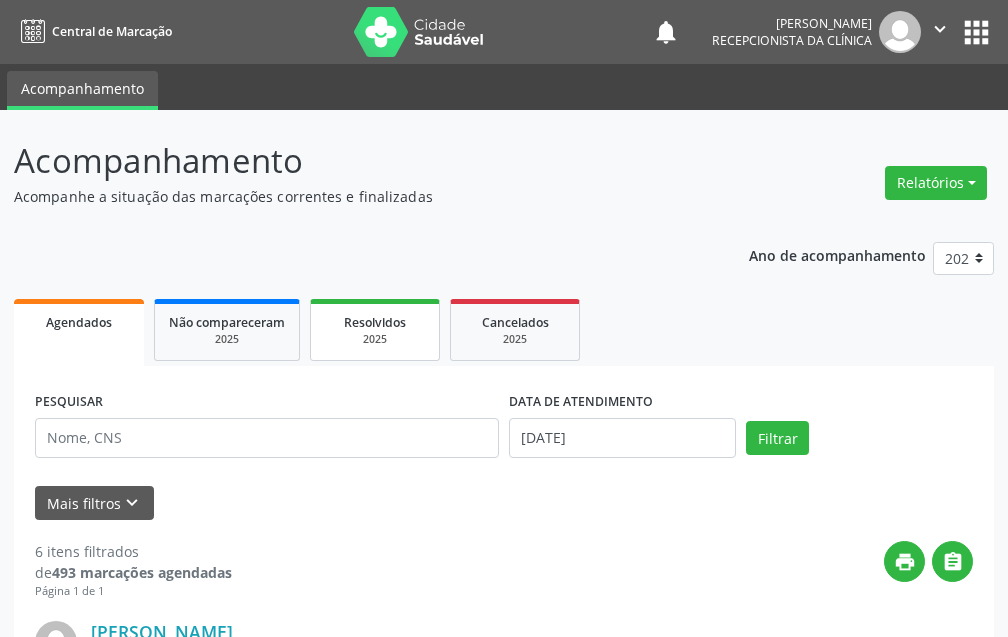 click on "2025" at bounding box center (375, 339) 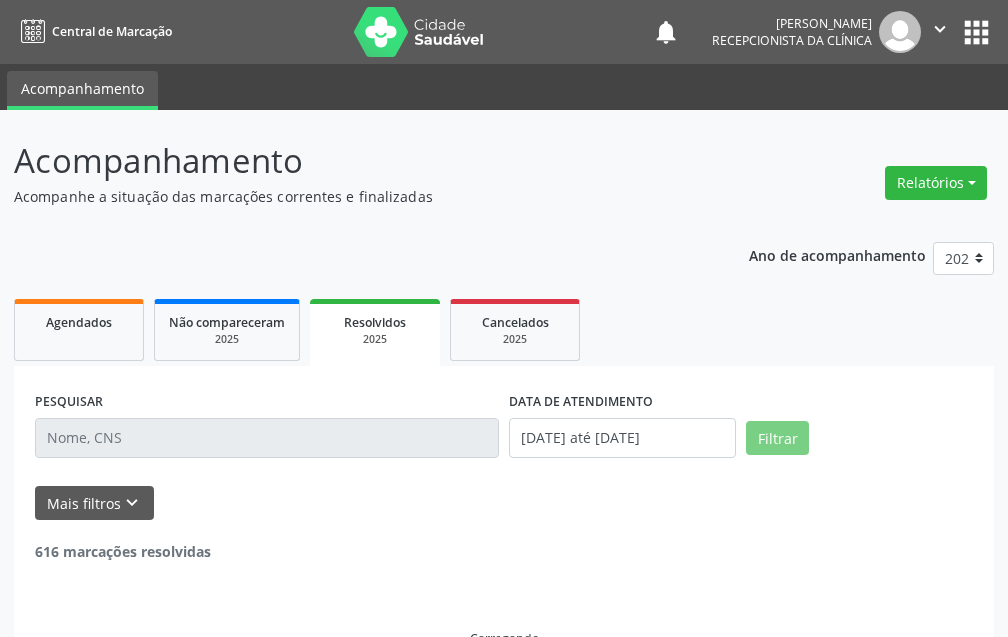 click at bounding box center (267, 438) 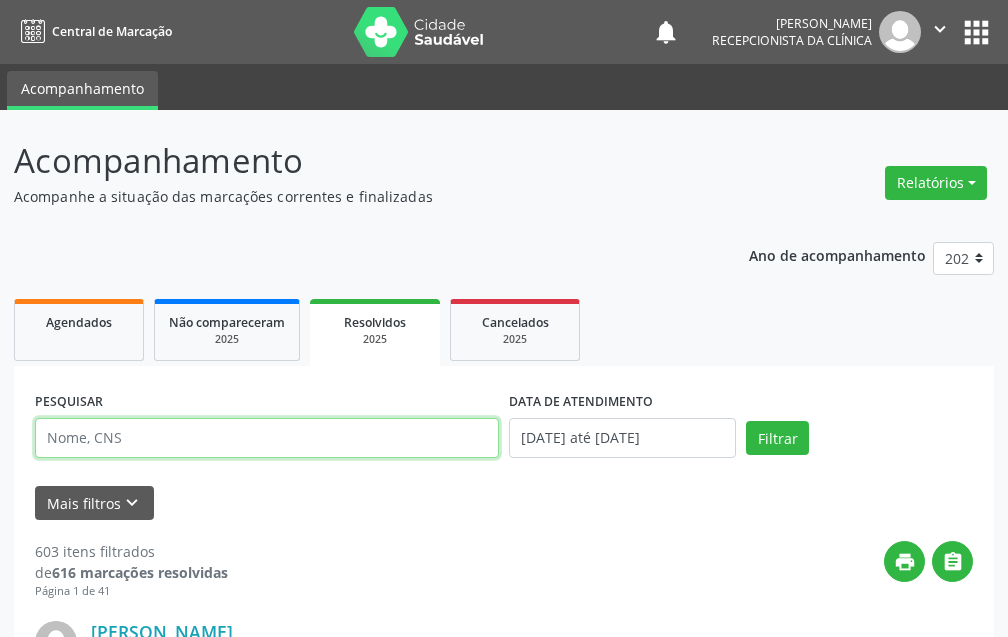 click at bounding box center [267, 438] 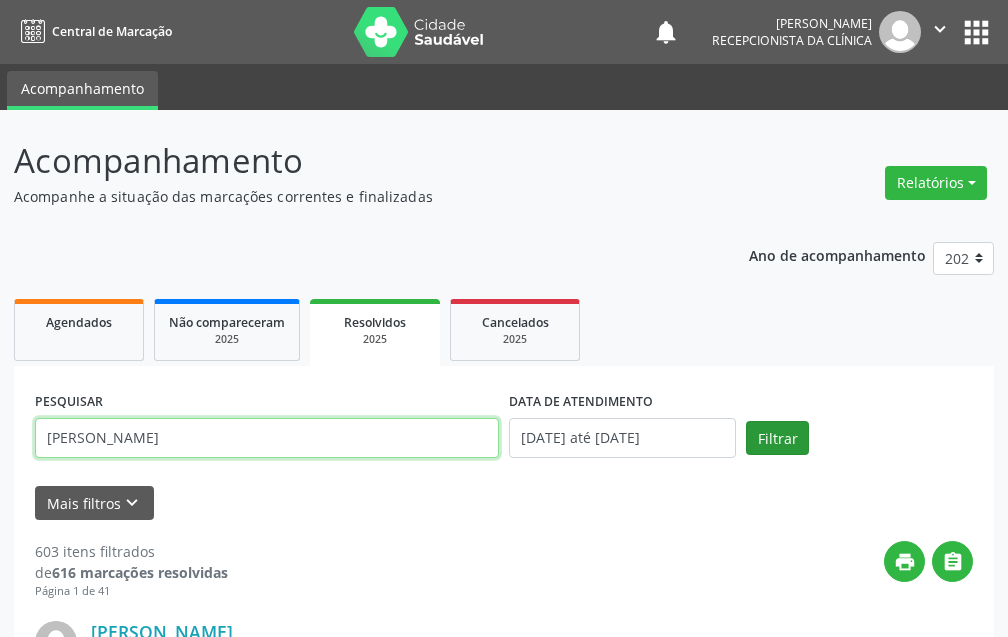 type on "[PERSON_NAME]" 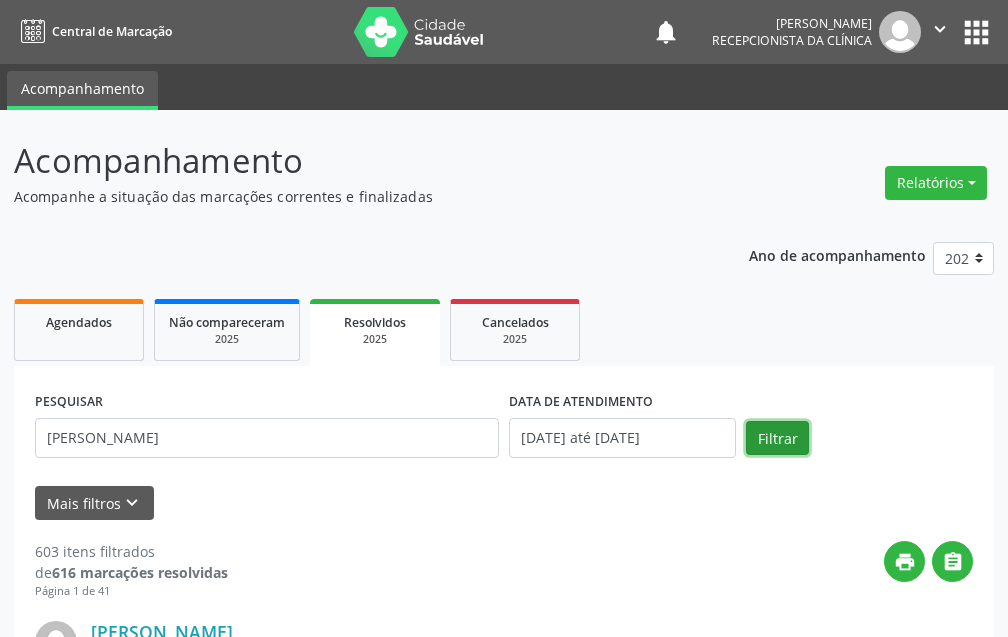 click on "Filtrar" at bounding box center (777, 438) 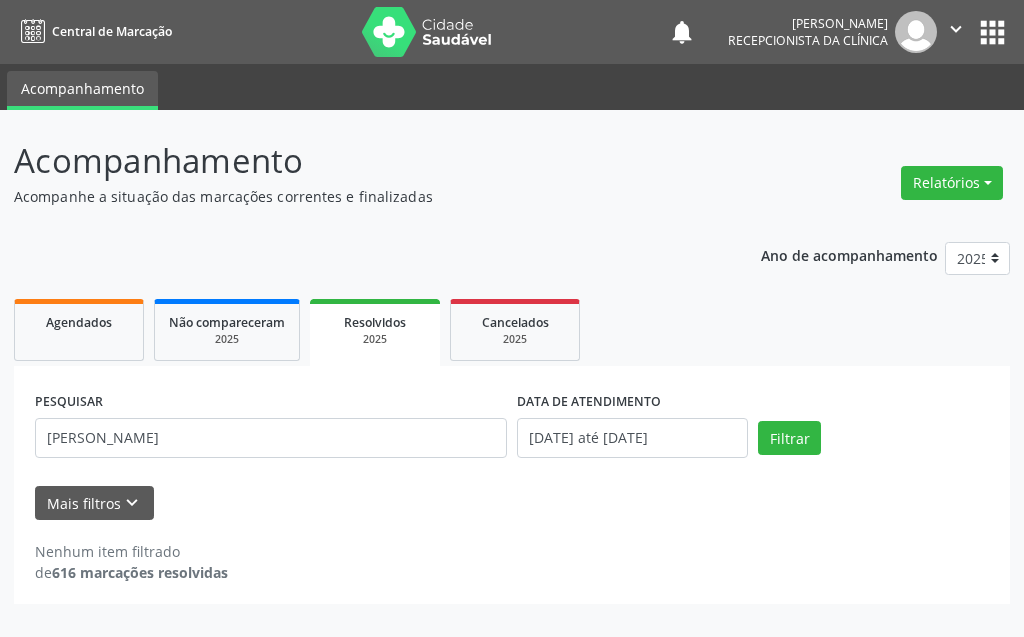 click on "Mais filtros
keyboard_arrow_down" at bounding box center [512, 503] 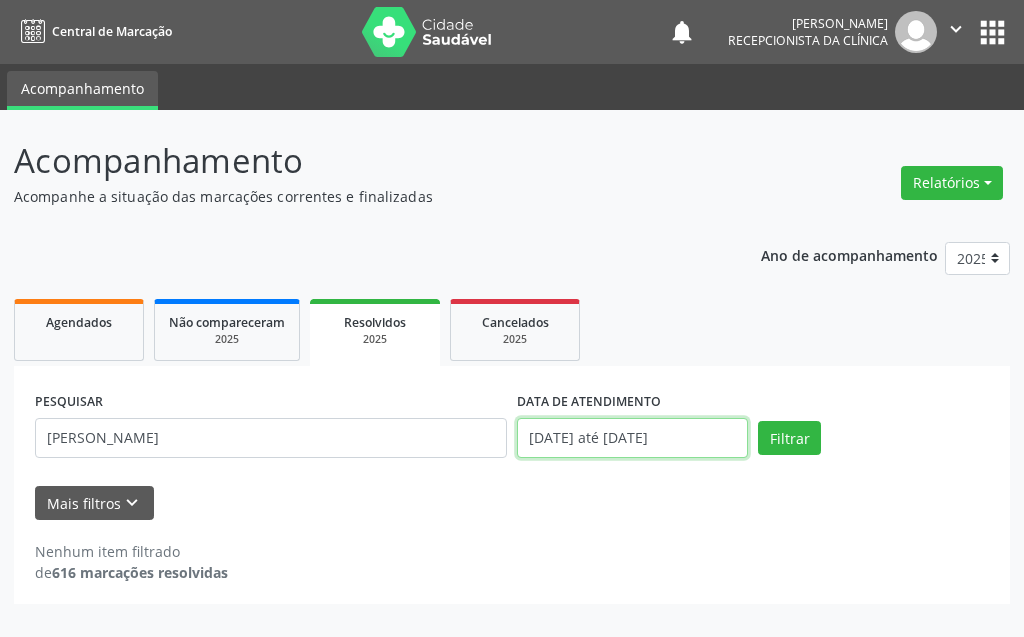 click on "[DATE] até [DATE]" at bounding box center [632, 438] 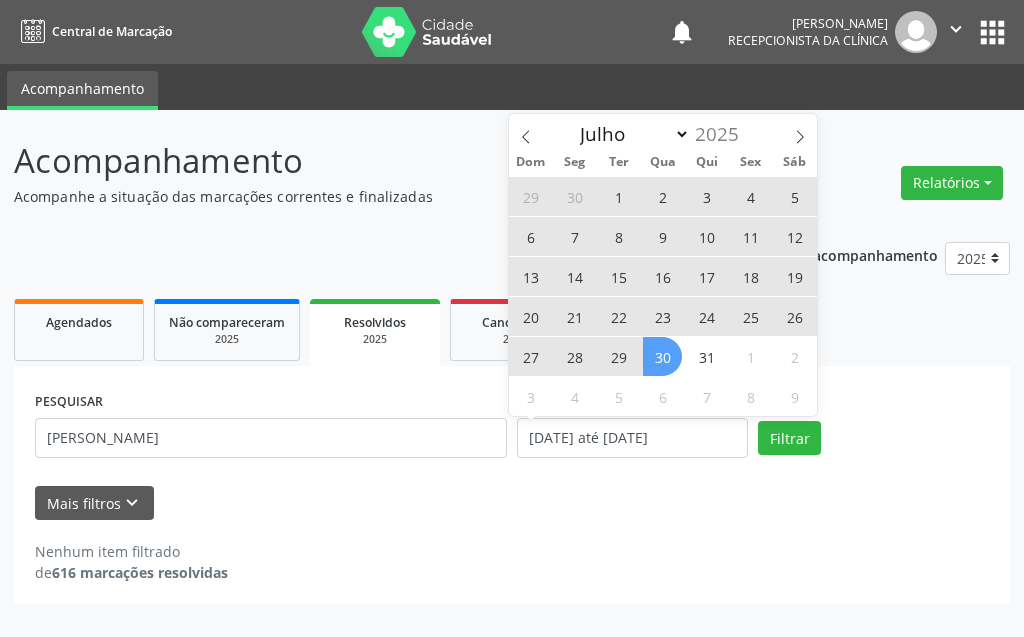 click on "28" at bounding box center (574, 356) 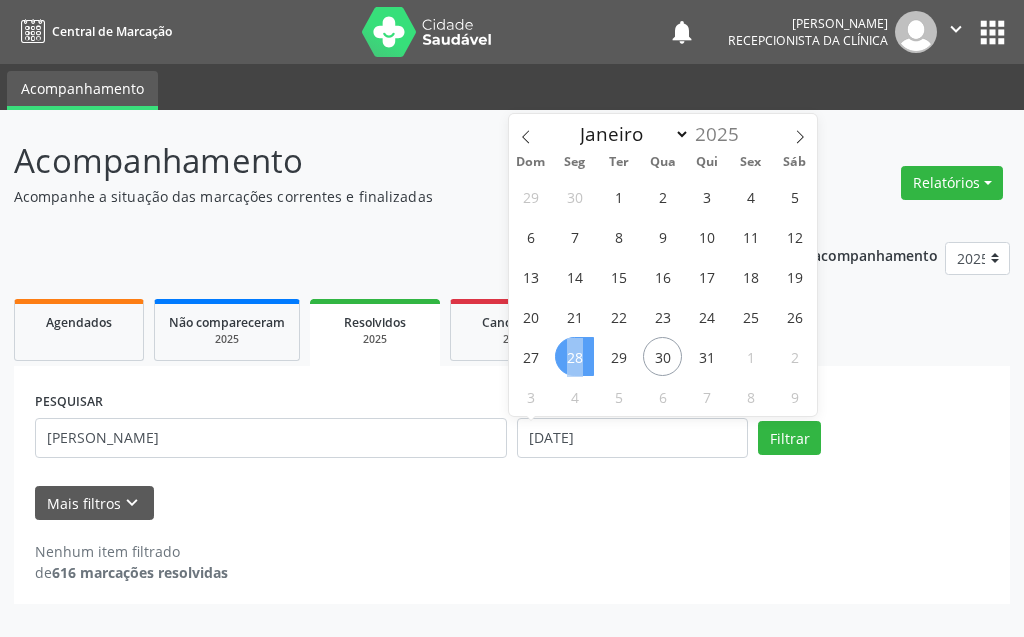click on "28" at bounding box center (574, 356) 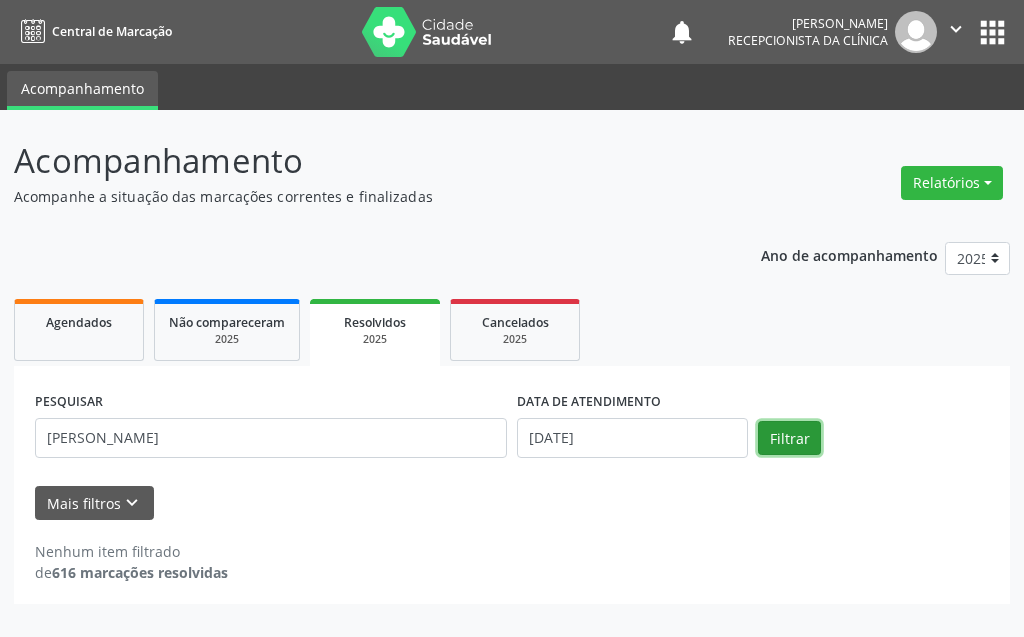 click on "Filtrar" at bounding box center (789, 438) 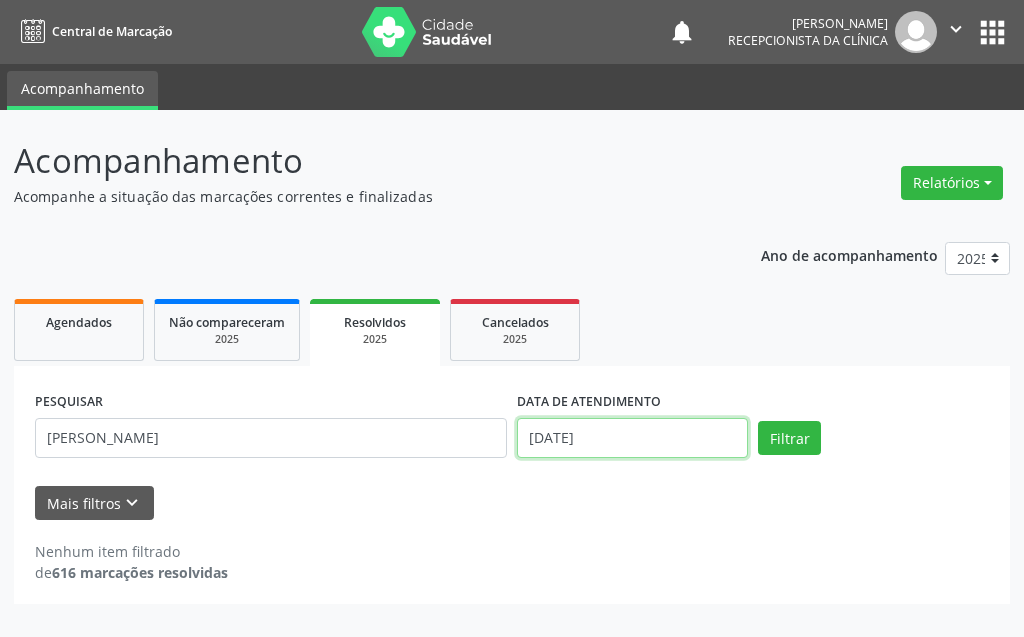 click on "[DATE]" at bounding box center [632, 438] 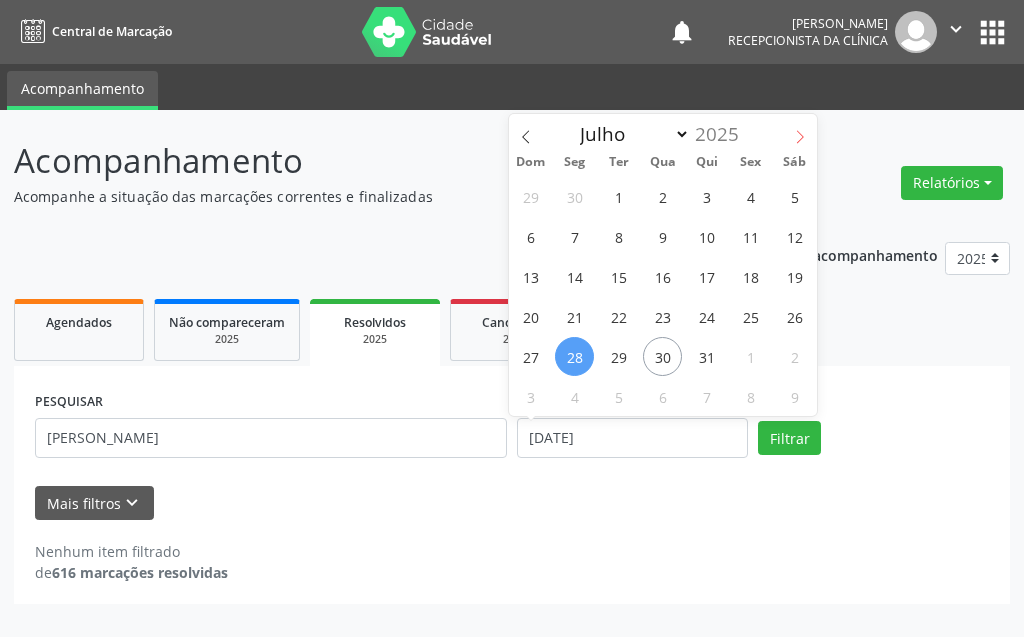 click 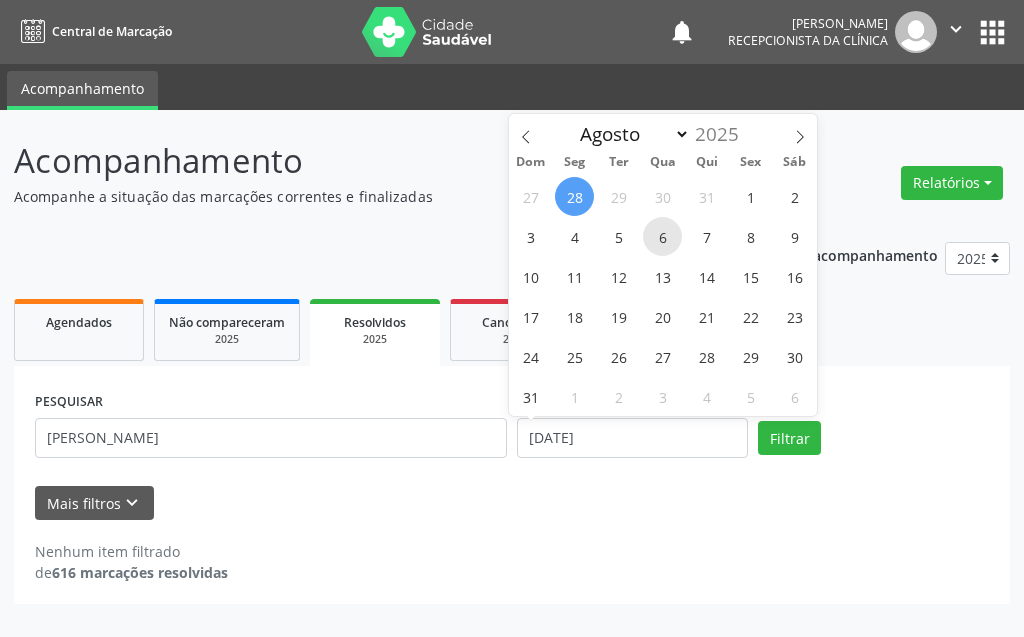 click on "6" at bounding box center (662, 236) 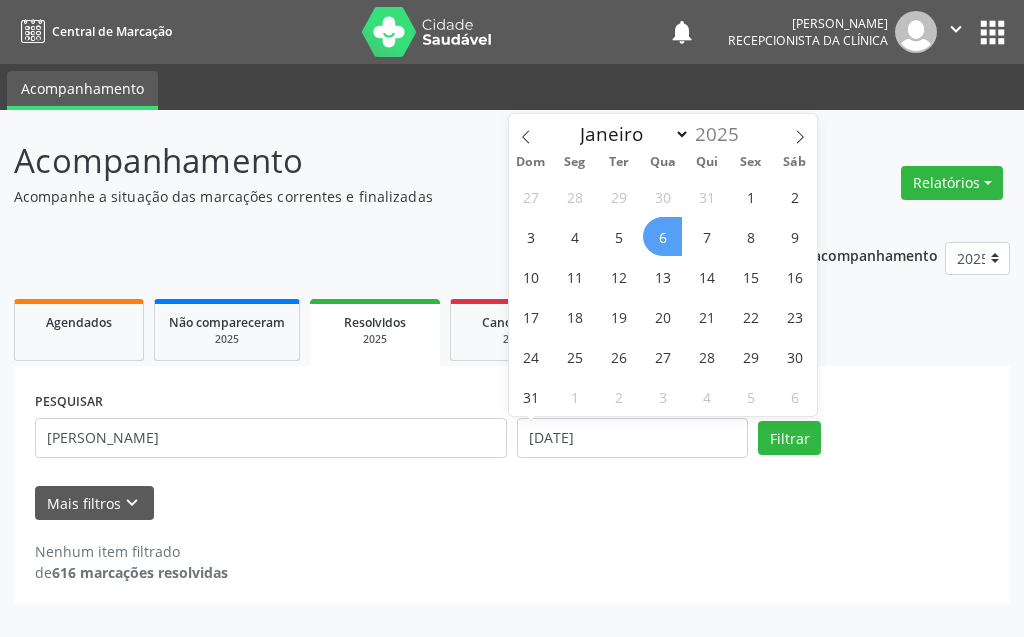 click on "6" at bounding box center (662, 236) 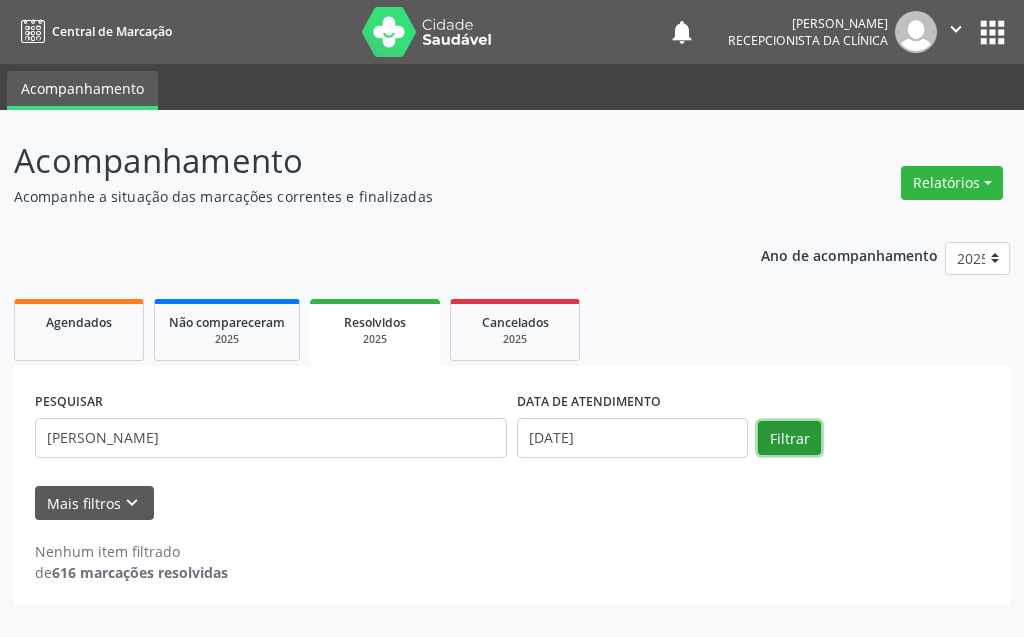 click on "Filtrar" at bounding box center (789, 438) 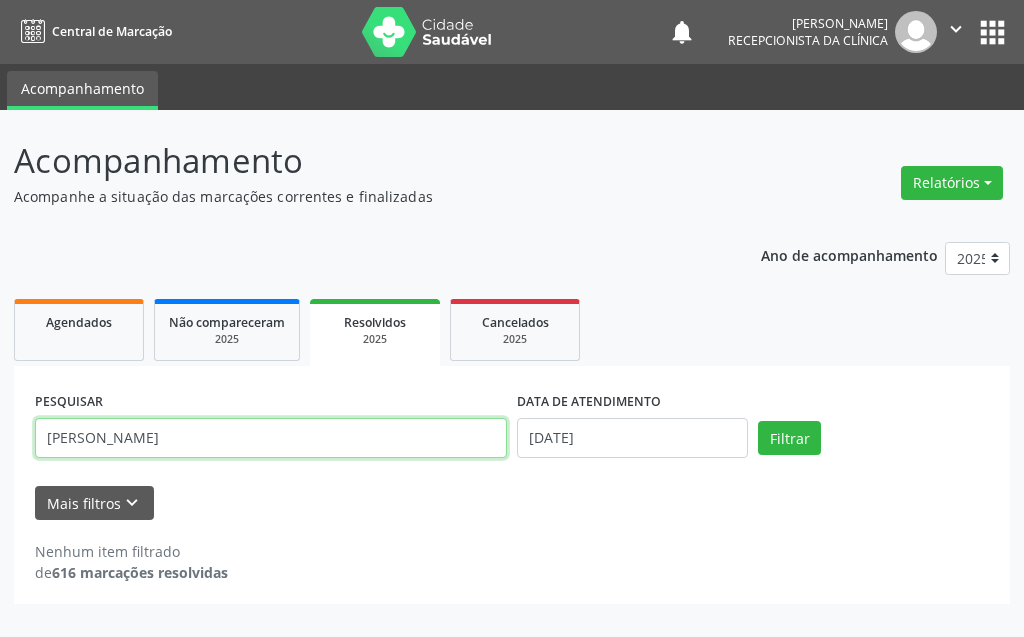 click on "[PERSON_NAME]" at bounding box center [271, 438] 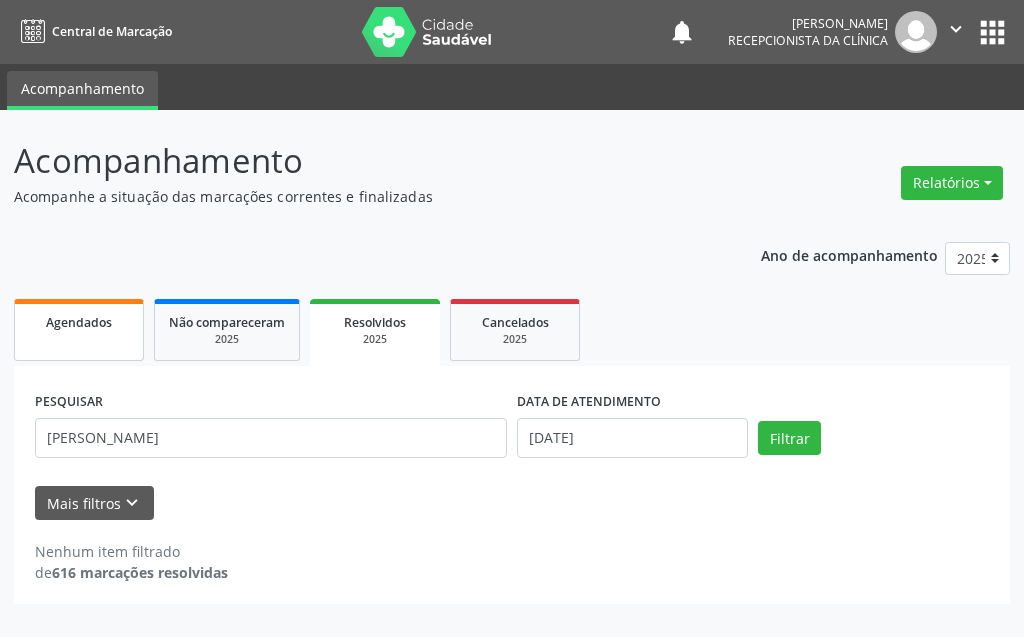 click on "Agendados" at bounding box center [79, 330] 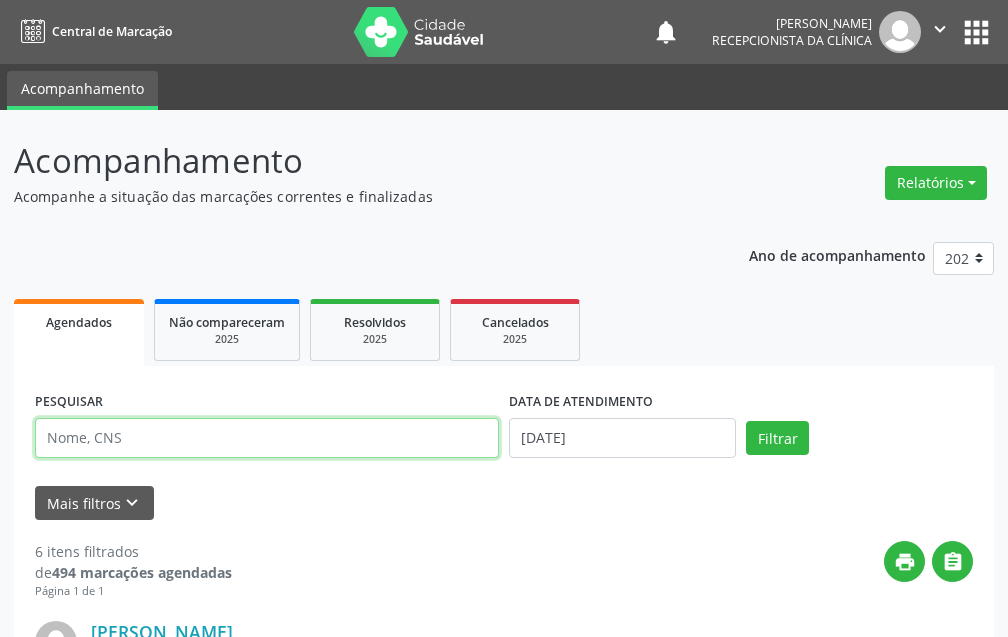 click at bounding box center (267, 438) 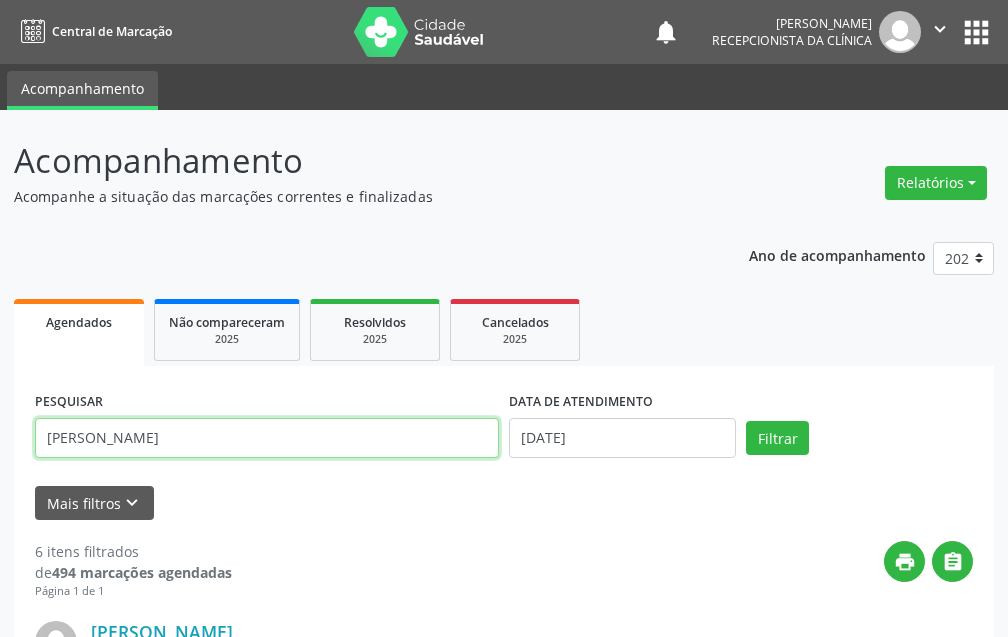type on "[PERSON_NAME]" 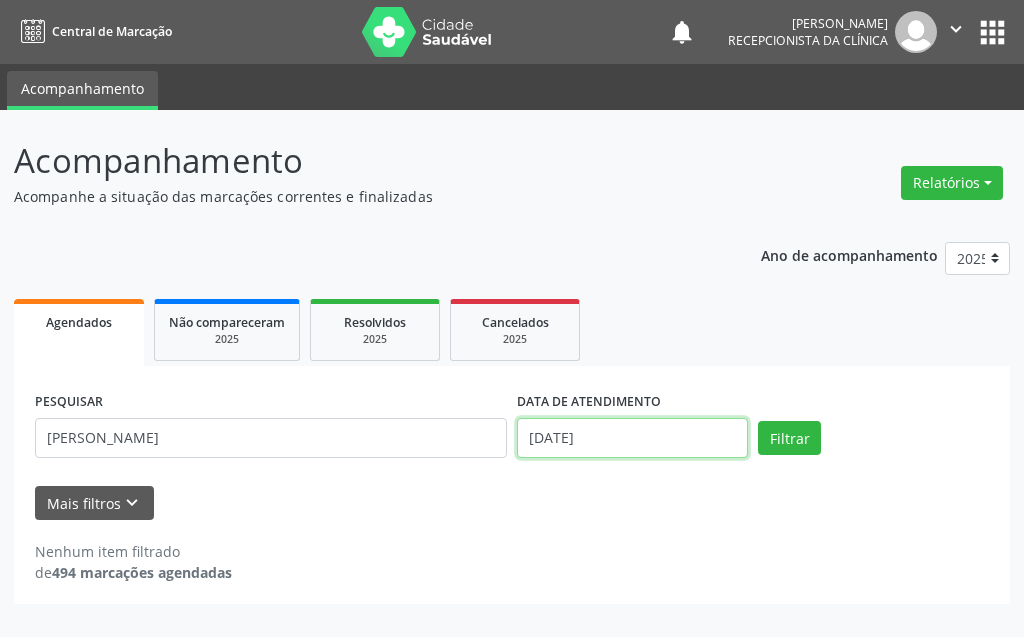 click on "[DATE]" at bounding box center (632, 438) 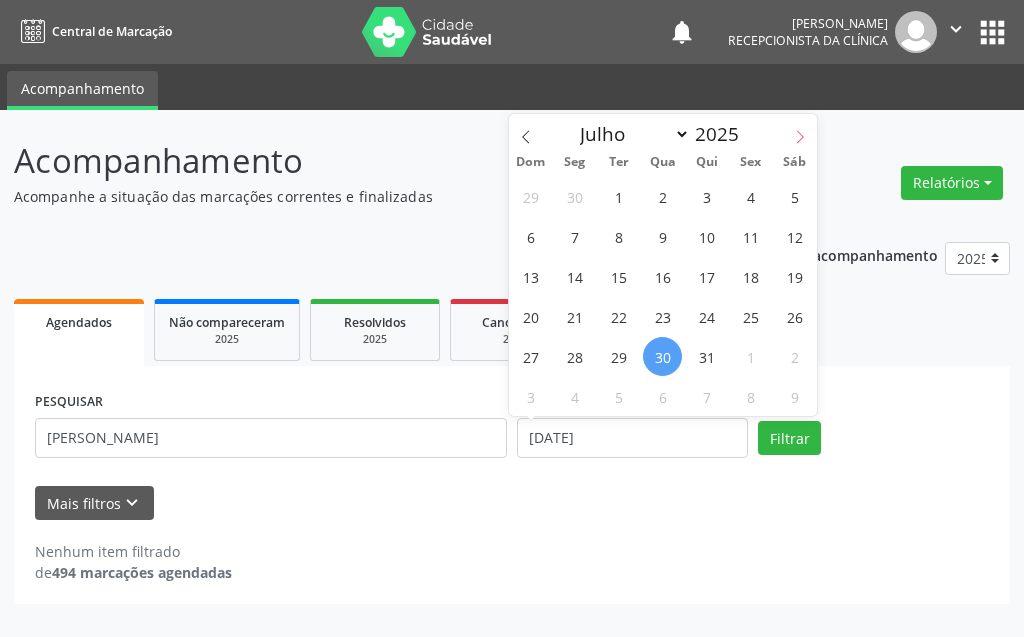 click at bounding box center [800, 131] 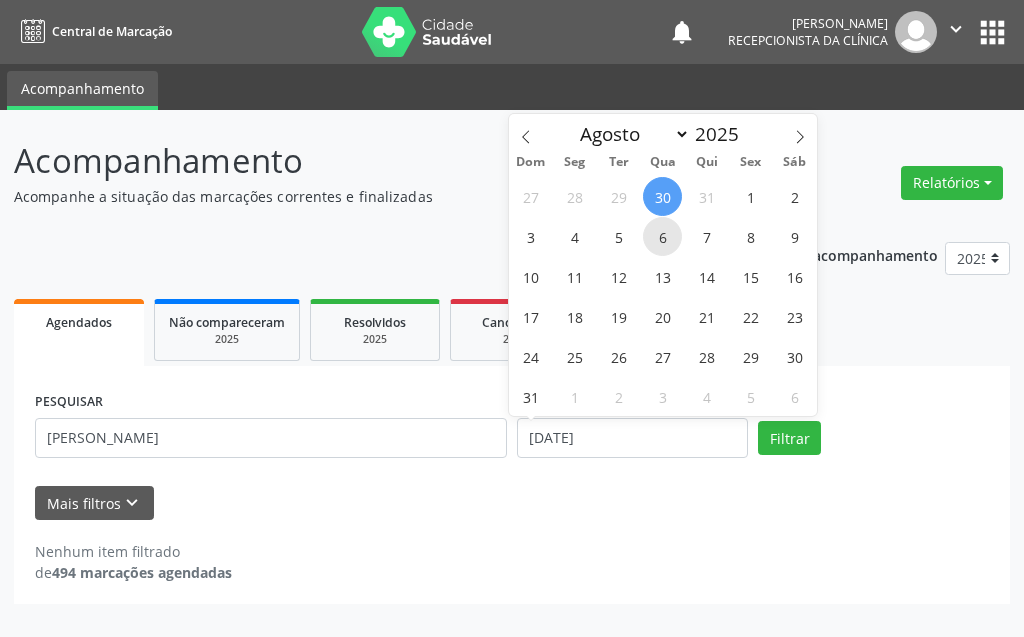 click on "6" at bounding box center [662, 236] 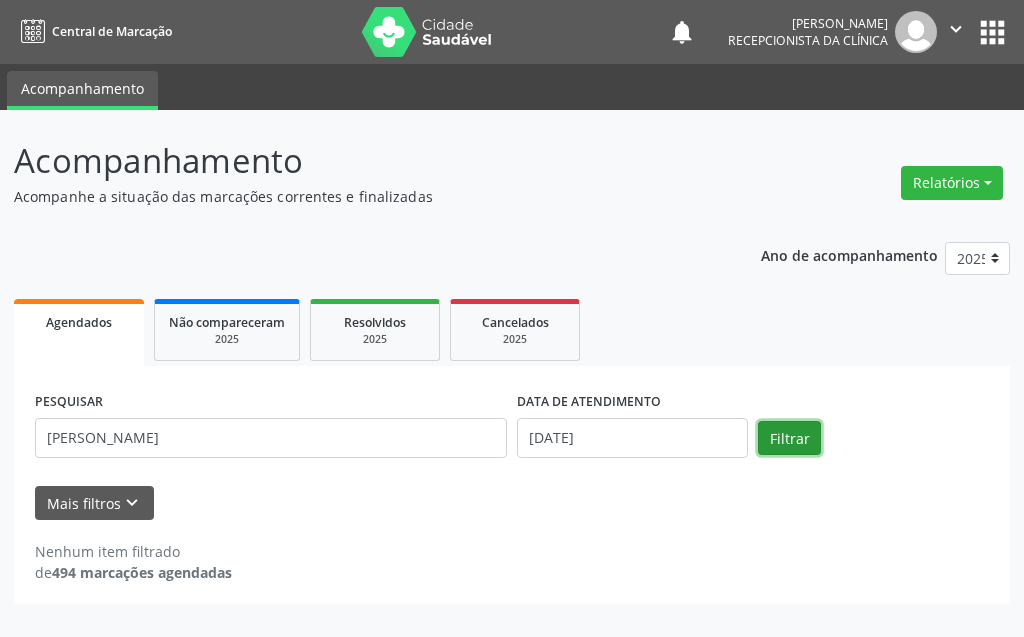 click on "Filtrar" at bounding box center [789, 438] 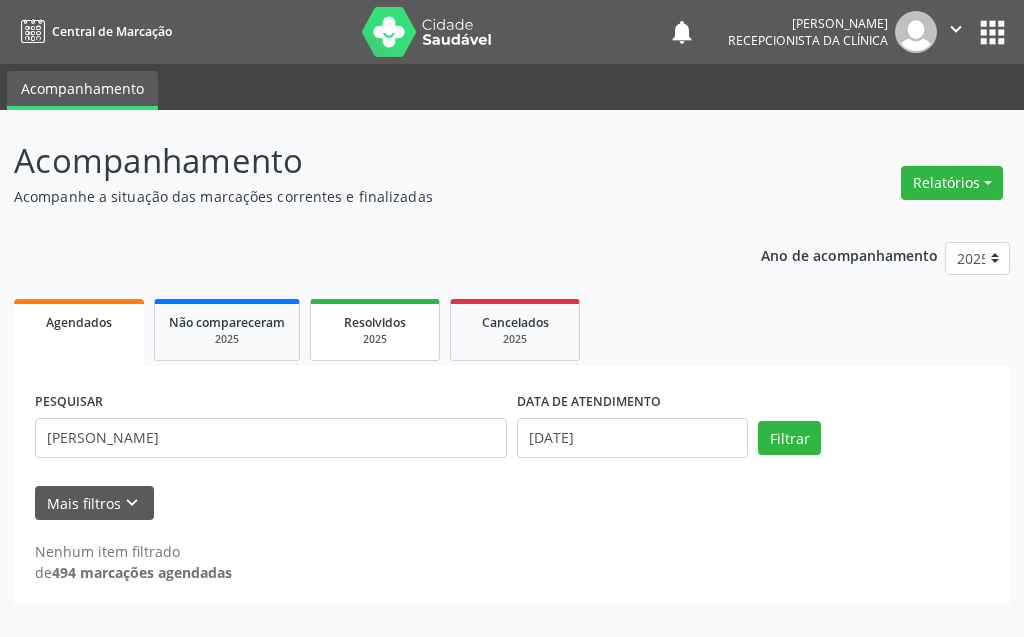 click on "2025" at bounding box center (375, 339) 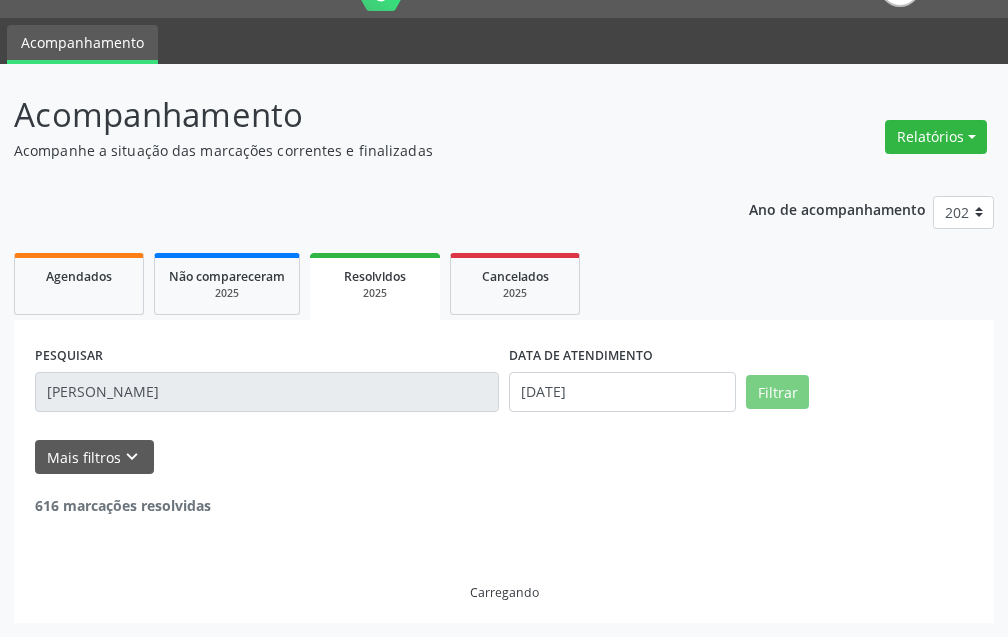 scroll, scrollTop: 0, scrollLeft: 0, axis: both 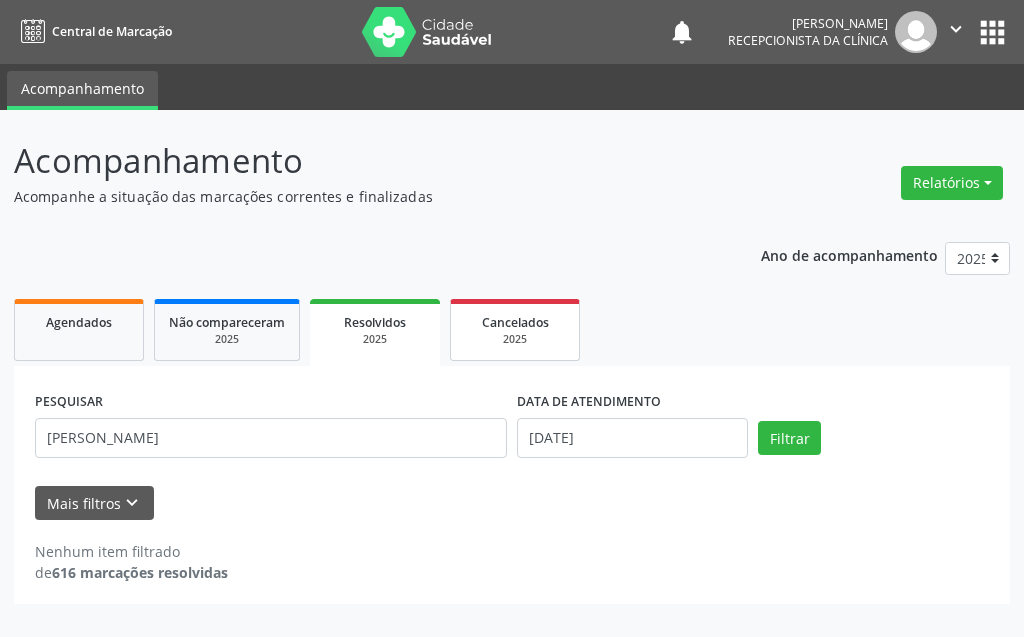 click on "2025" at bounding box center [515, 339] 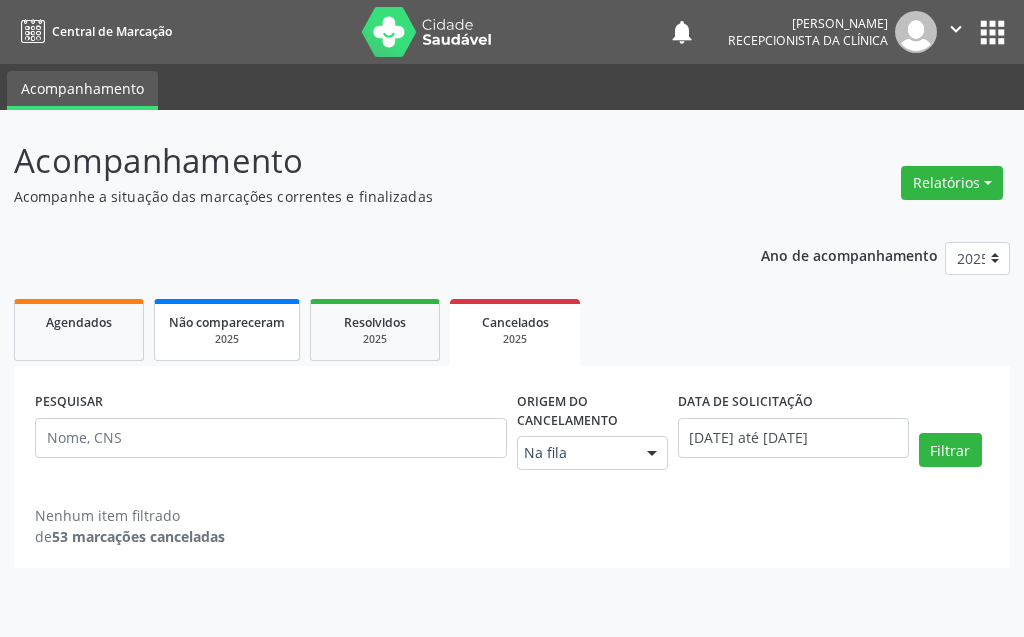 click on "Não compareceram" at bounding box center [227, 322] 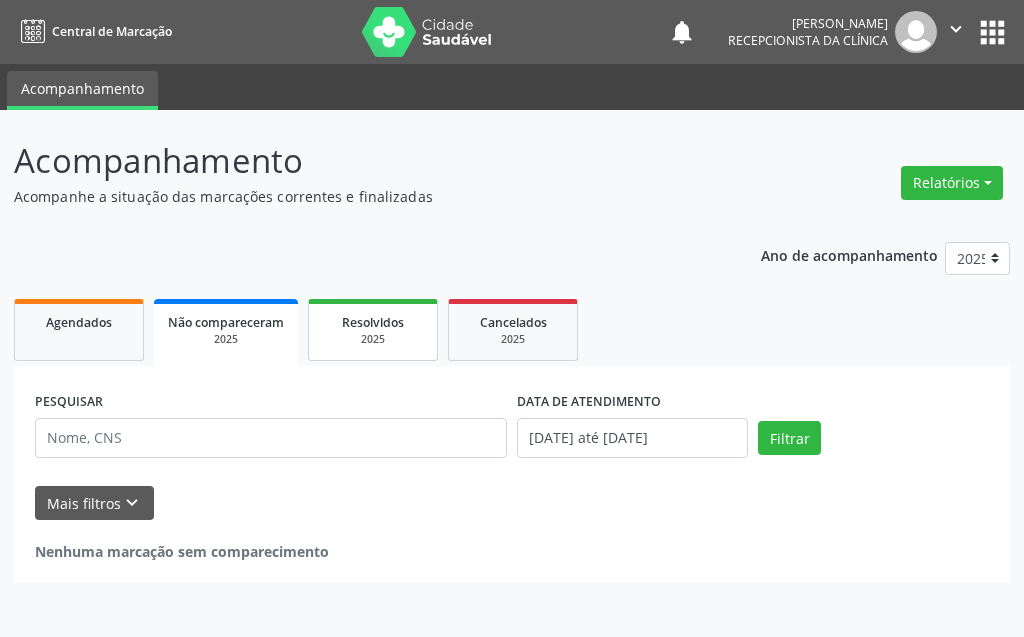 click on "Resolvidos" at bounding box center [373, 322] 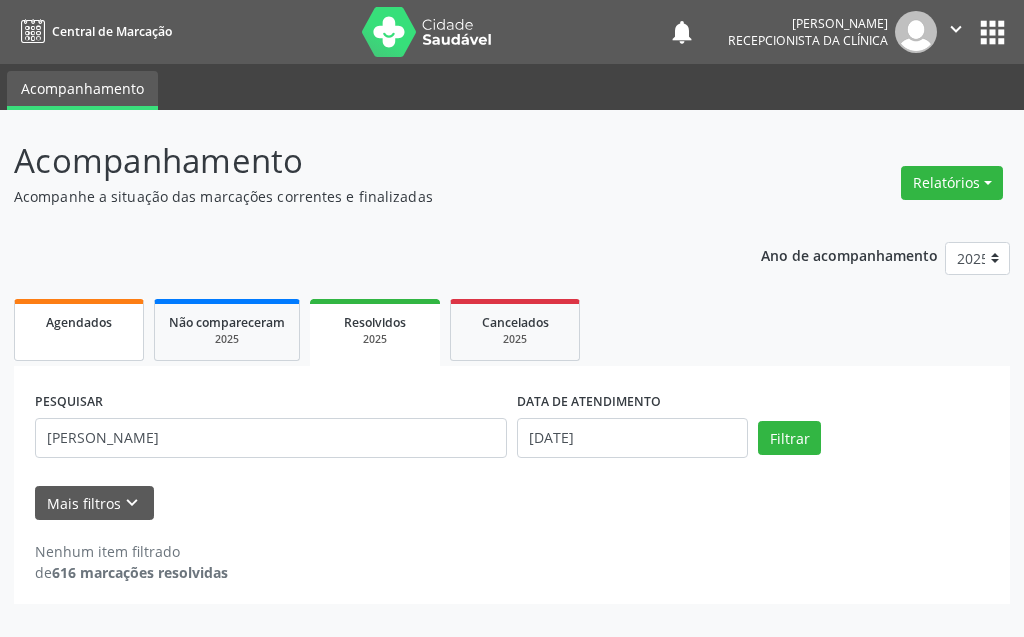 click on "Agendados" at bounding box center [79, 330] 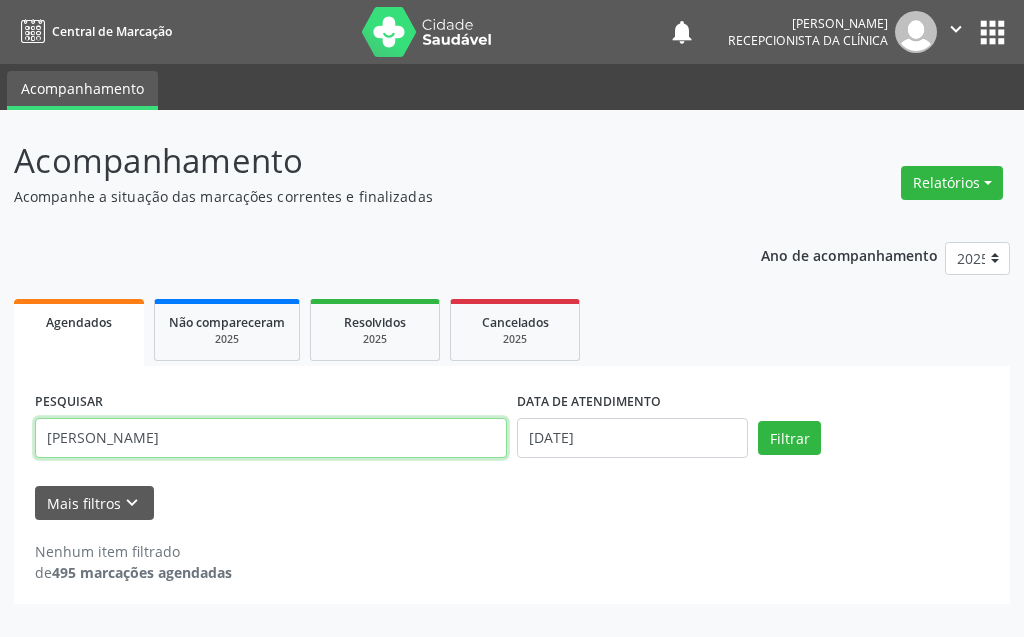 click on "[PERSON_NAME]" at bounding box center [271, 438] 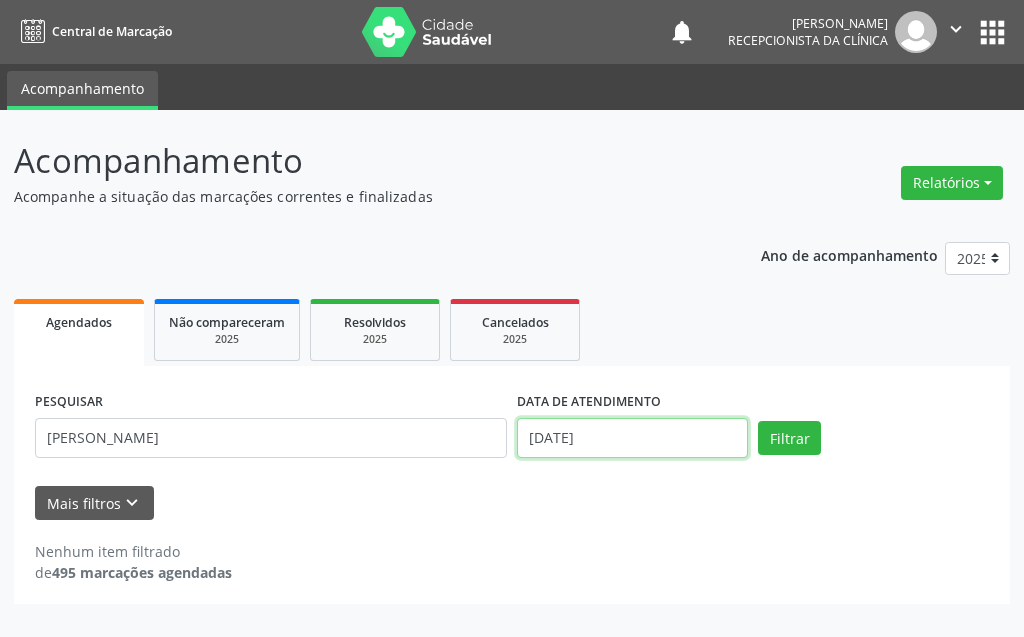 click on "[DATE]" at bounding box center (632, 438) 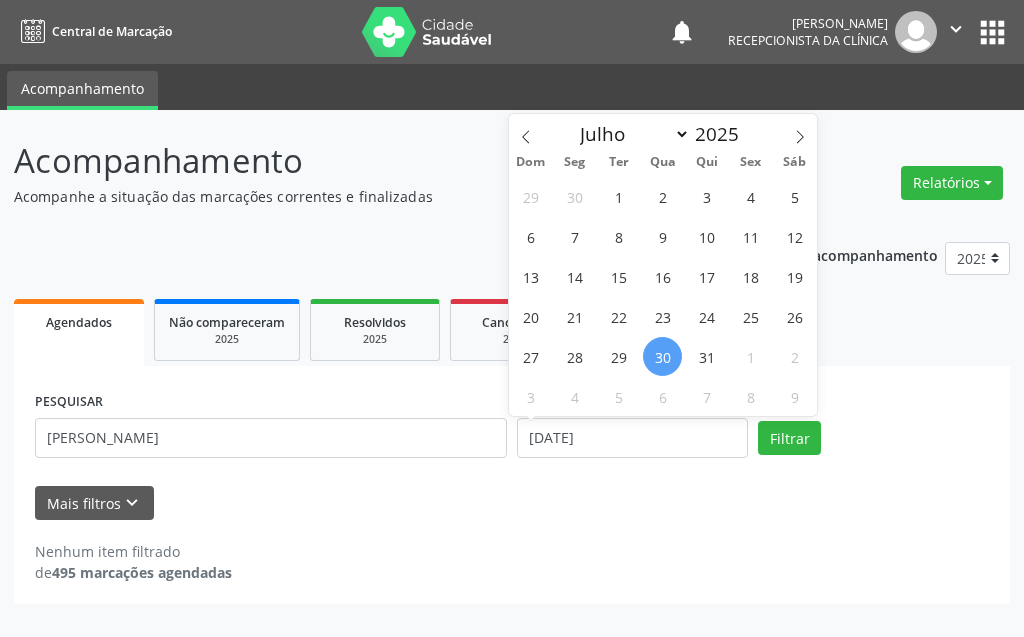 click on "30" at bounding box center [662, 356] 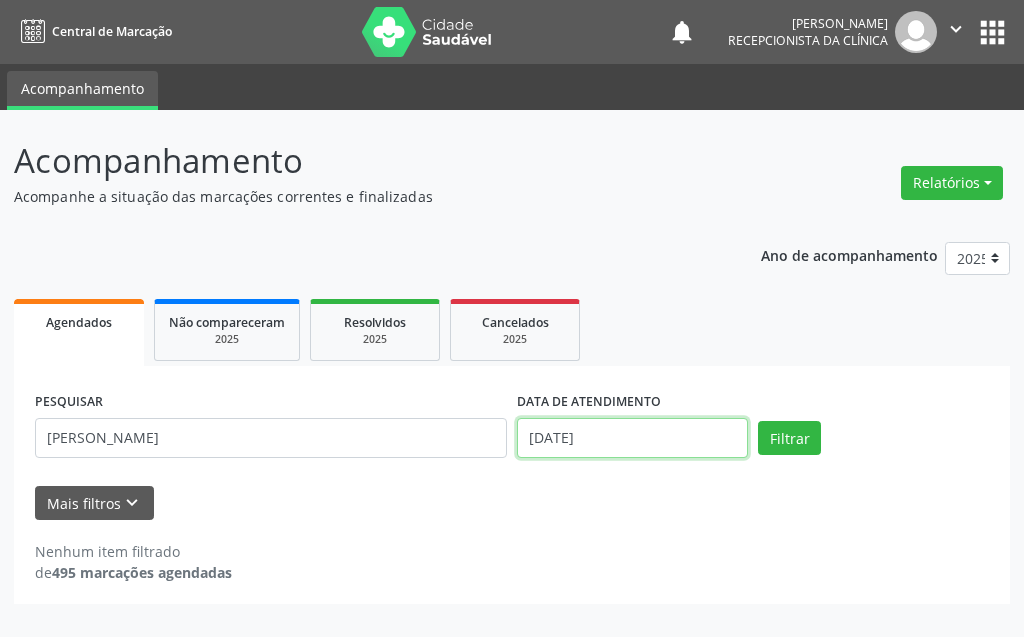 click on "[DATE]" at bounding box center [632, 438] 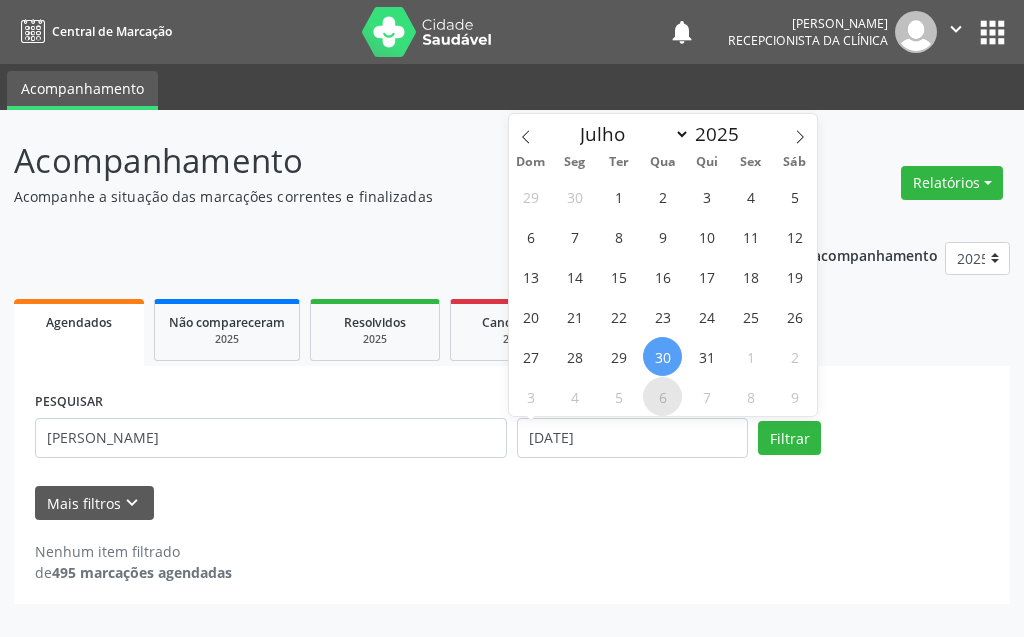 click on "6" at bounding box center (662, 396) 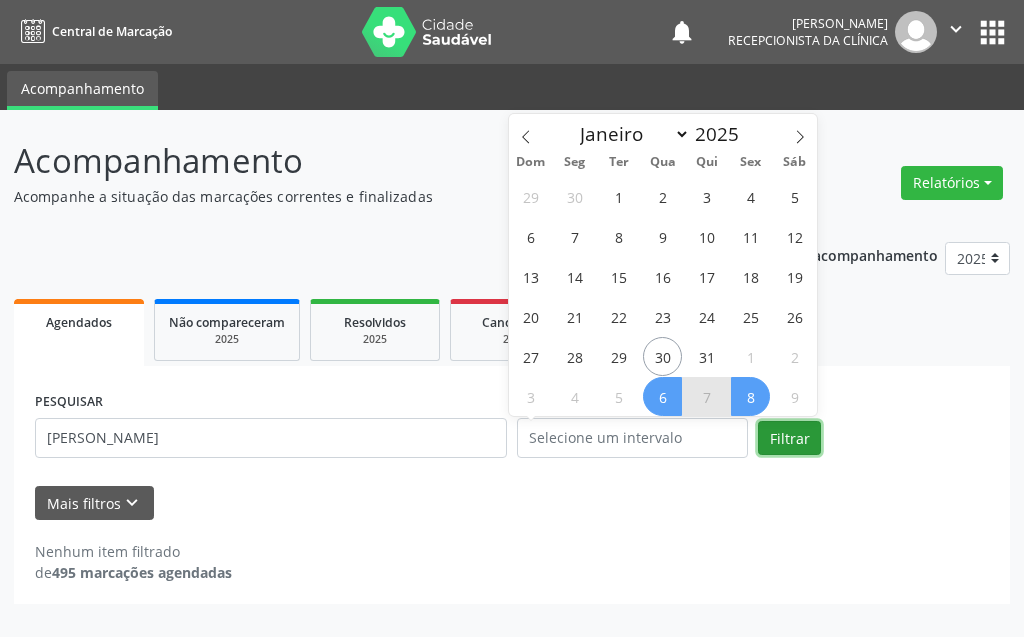 click on "Filtrar" at bounding box center (789, 438) 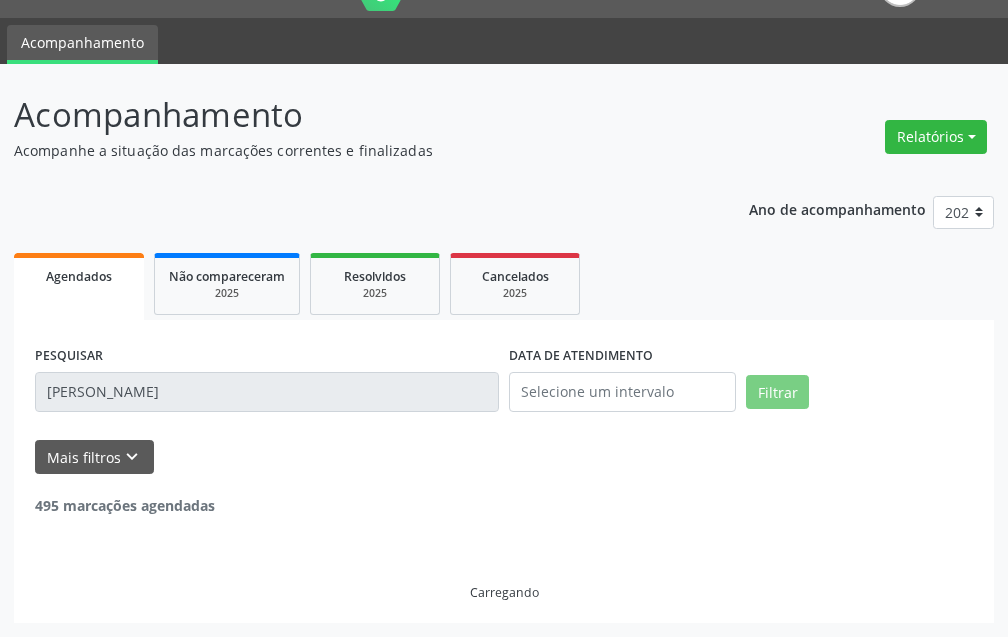 scroll, scrollTop: 0, scrollLeft: 0, axis: both 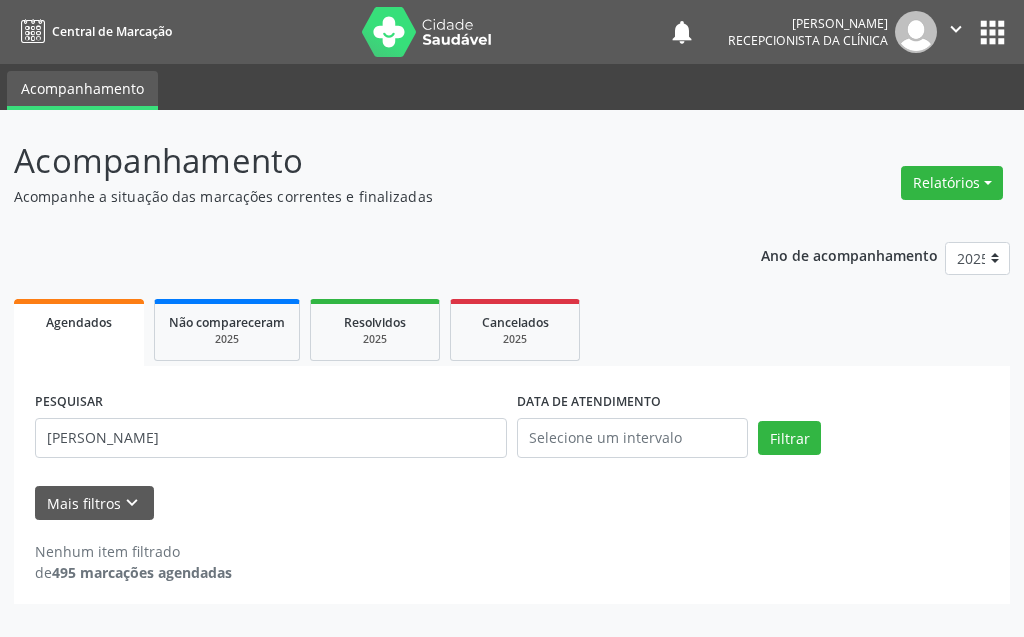 click on "Nenhum item filtrado
de
495 marcações agendadas" at bounding box center (512, 562) 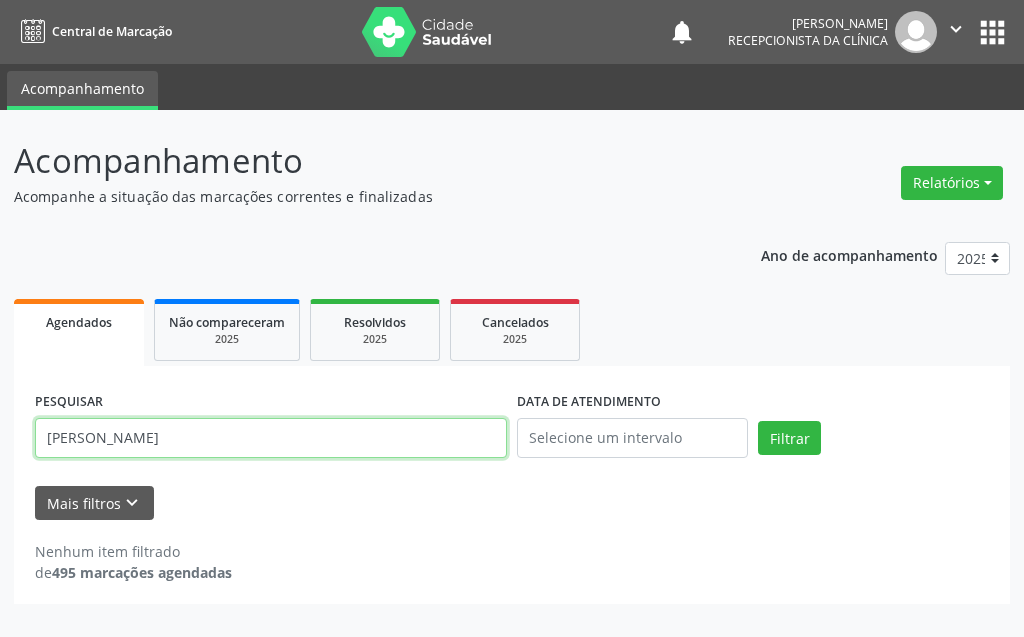 click on "[PERSON_NAME]" at bounding box center [271, 438] 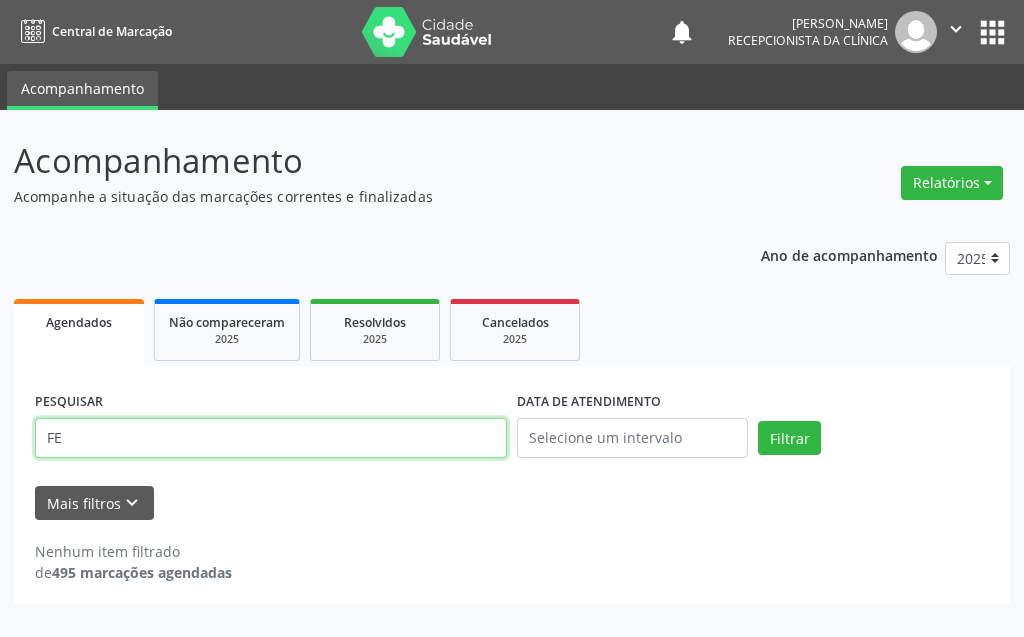 type on "F" 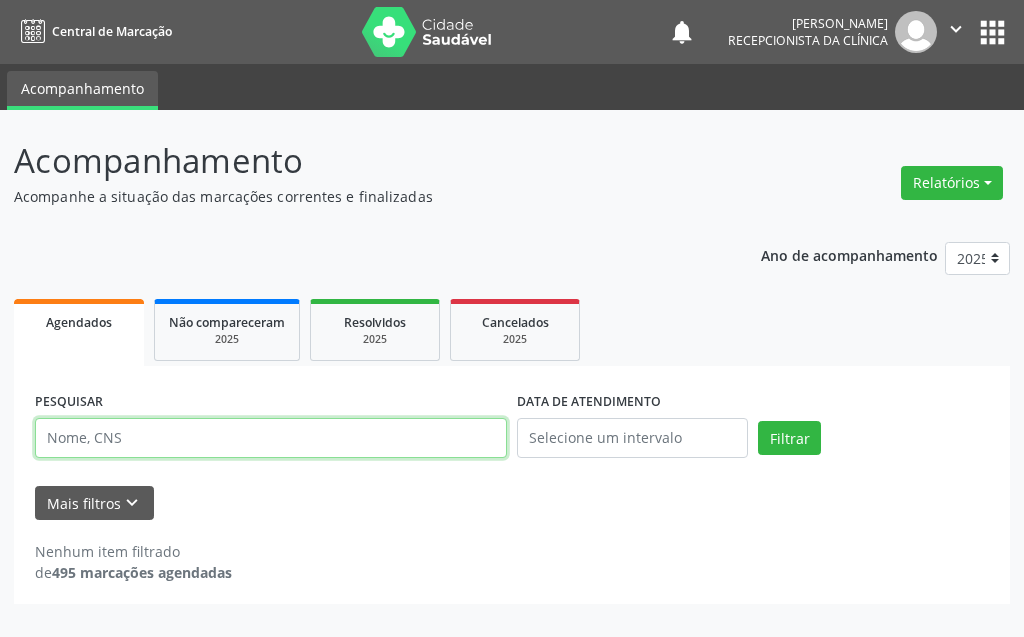 type 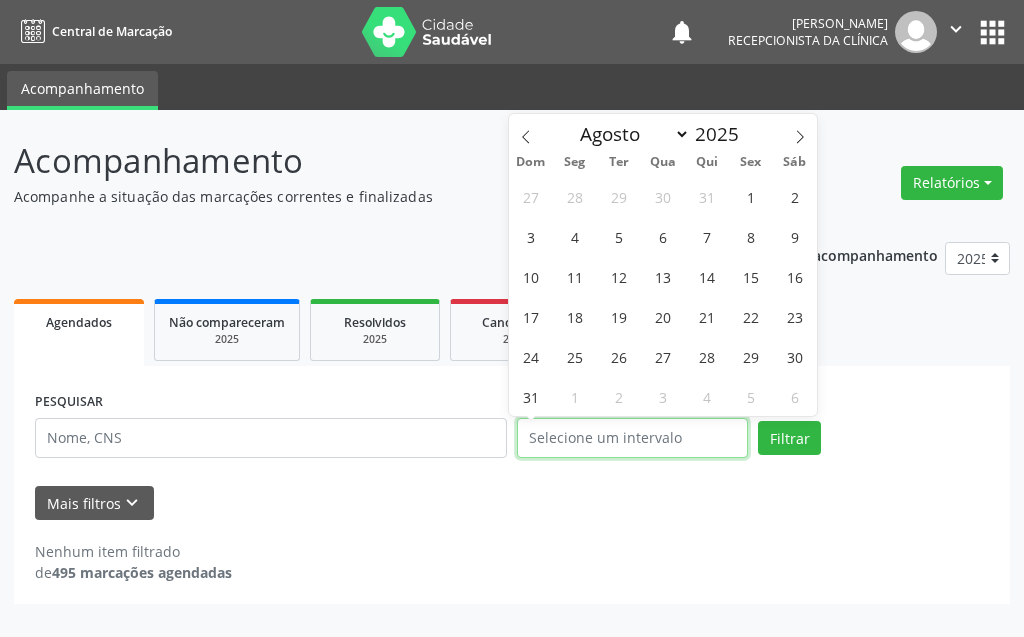 click at bounding box center [632, 438] 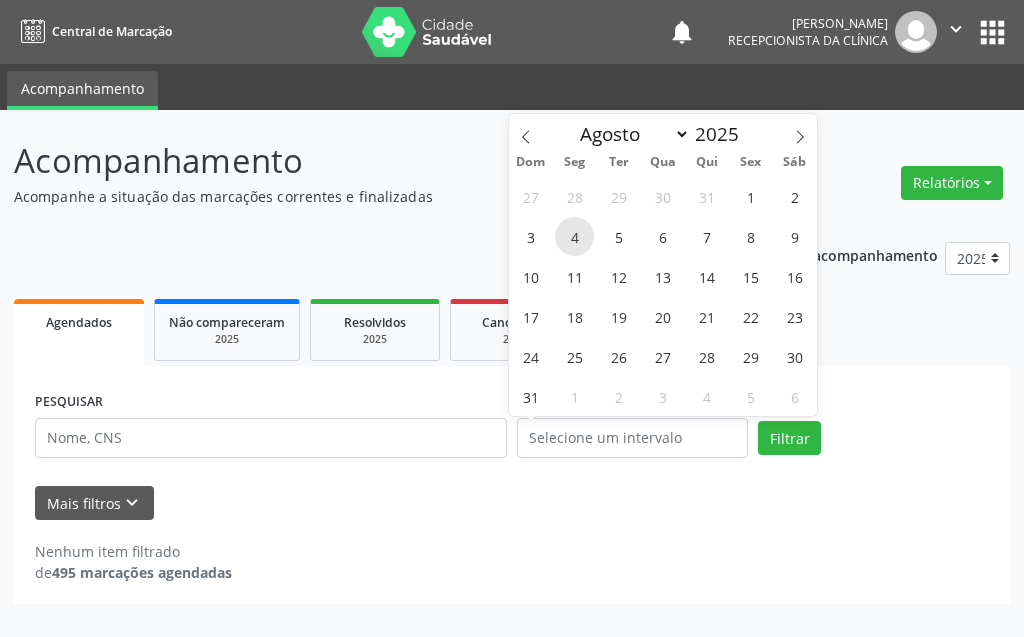 click on "4" at bounding box center [574, 236] 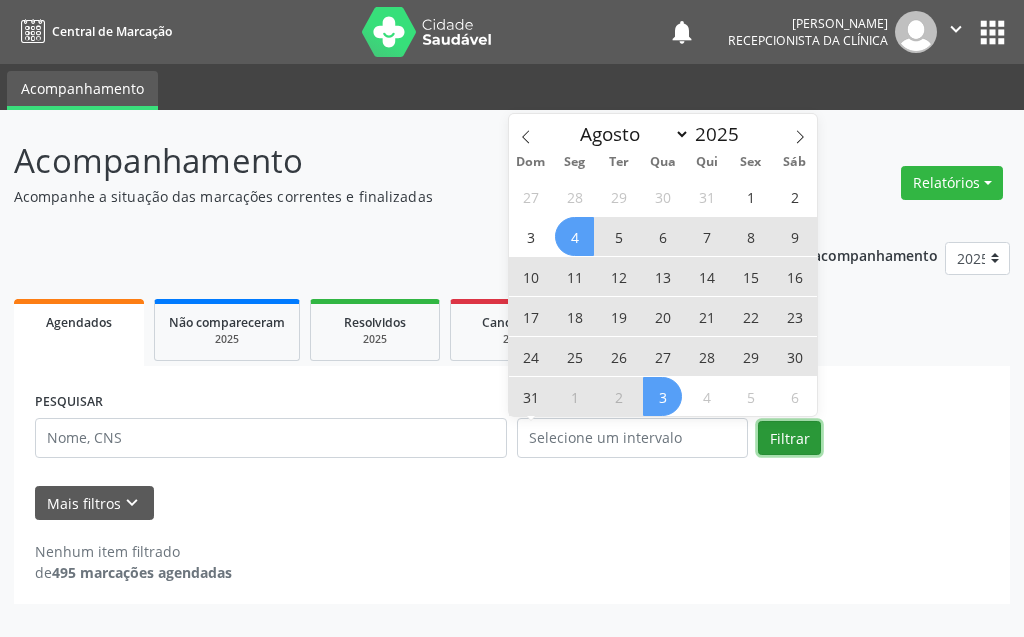 click on "Filtrar" at bounding box center [789, 438] 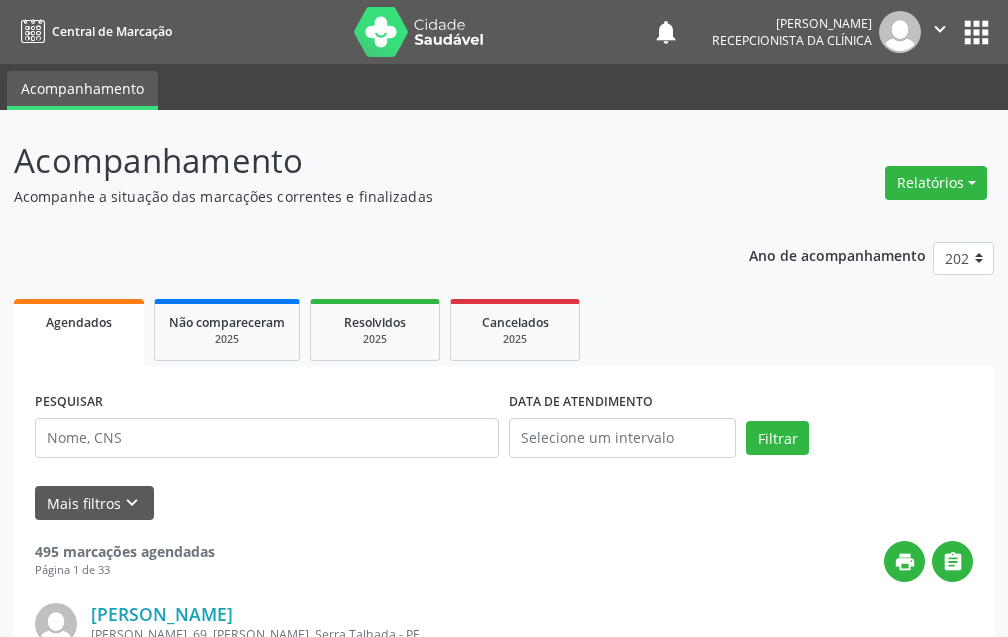 scroll, scrollTop: 200, scrollLeft: 0, axis: vertical 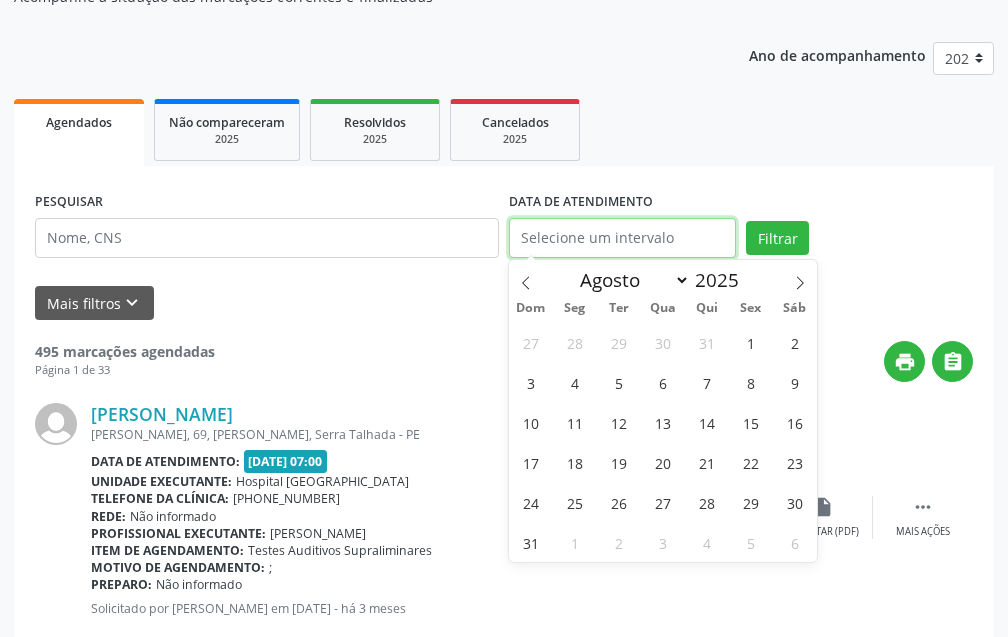 click at bounding box center (622, 238) 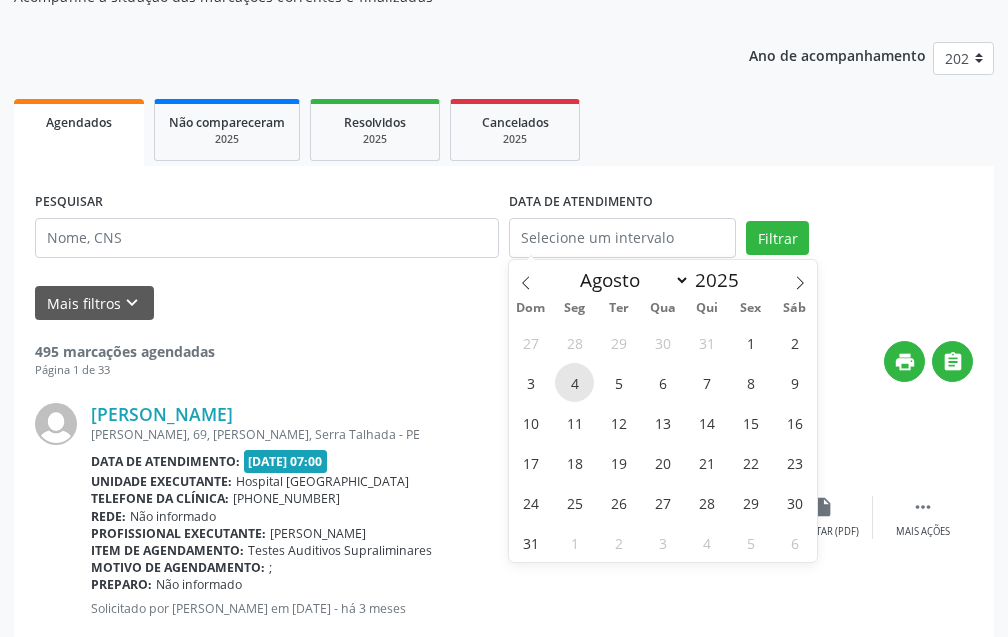 click on "4" at bounding box center [574, 382] 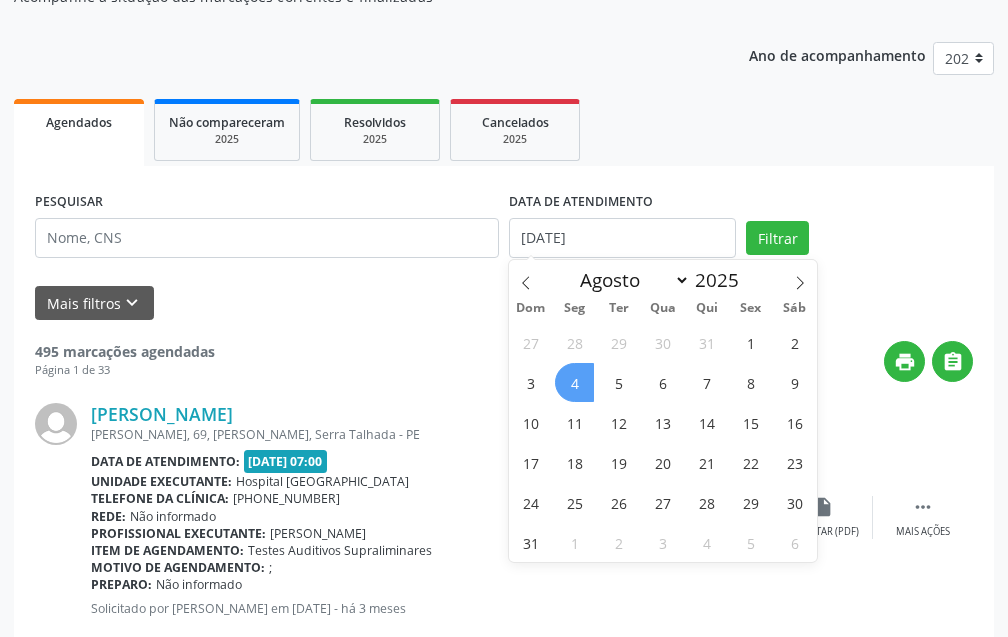 click on "4" at bounding box center (574, 382) 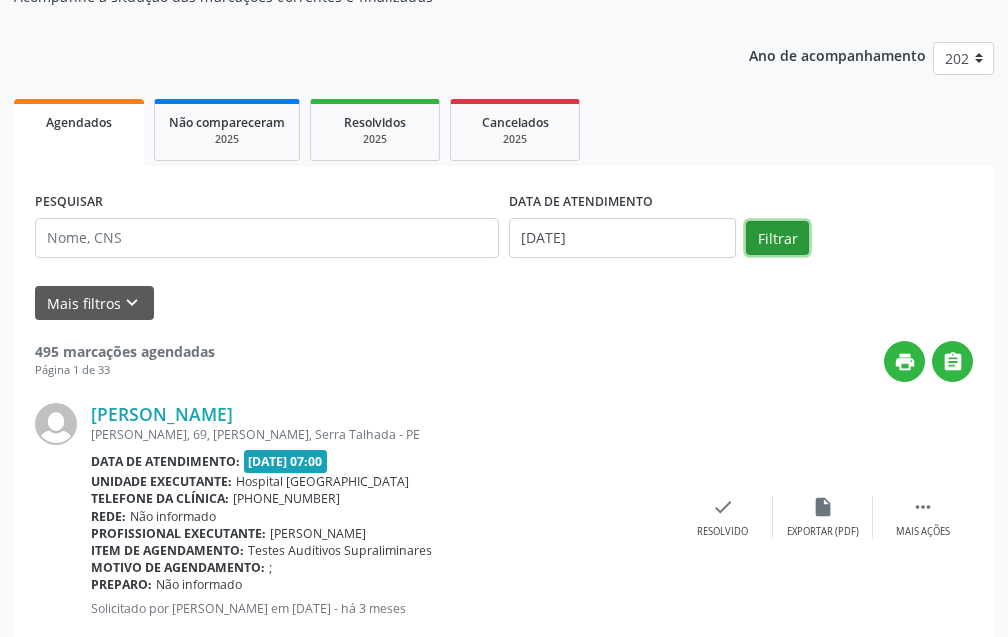 click on "Filtrar" at bounding box center [777, 238] 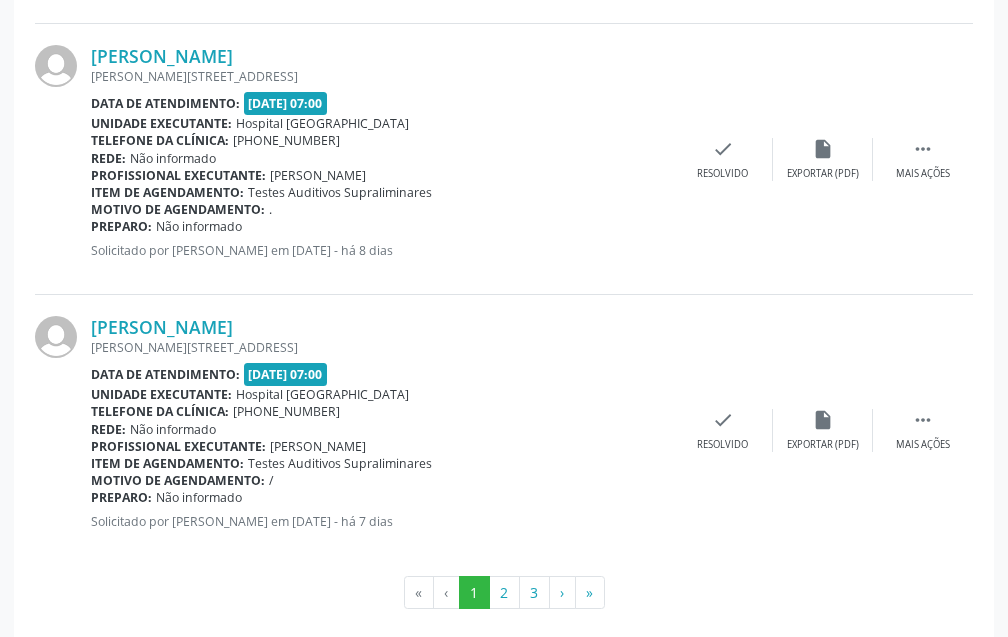 scroll, scrollTop: 4119, scrollLeft: 0, axis: vertical 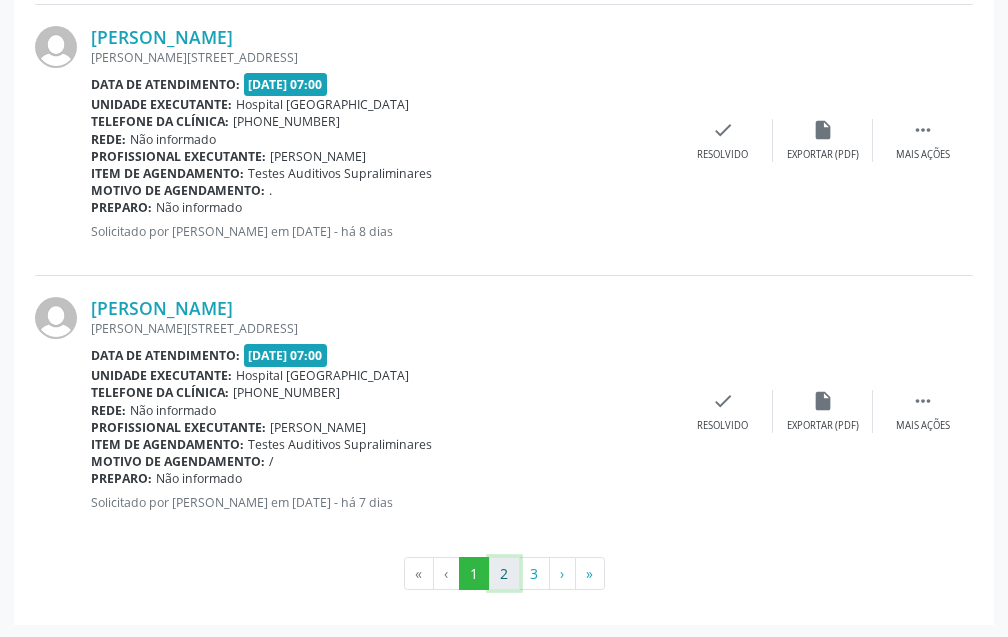 click on "2" at bounding box center (504, 574) 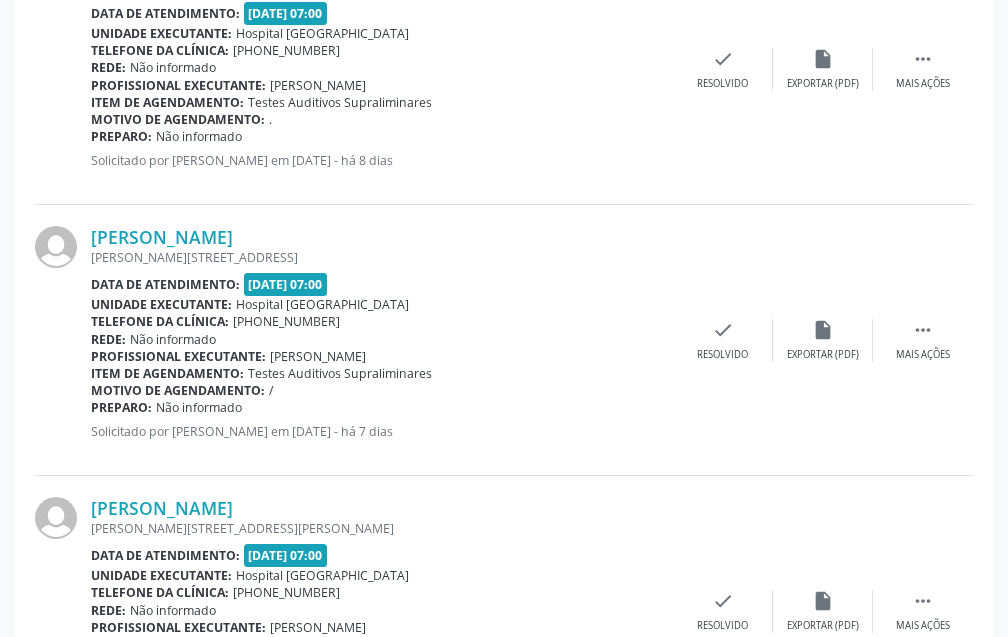 scroll, scrollTop: 4119, scrollLeft: 0, axis: vertical 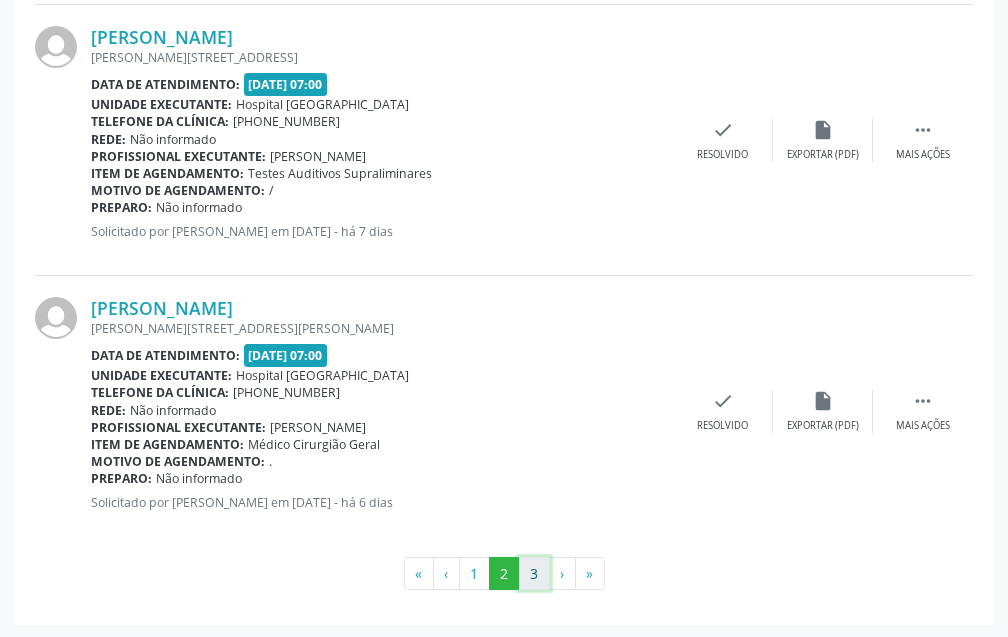 click on "3" at bounding box center [534, 574] 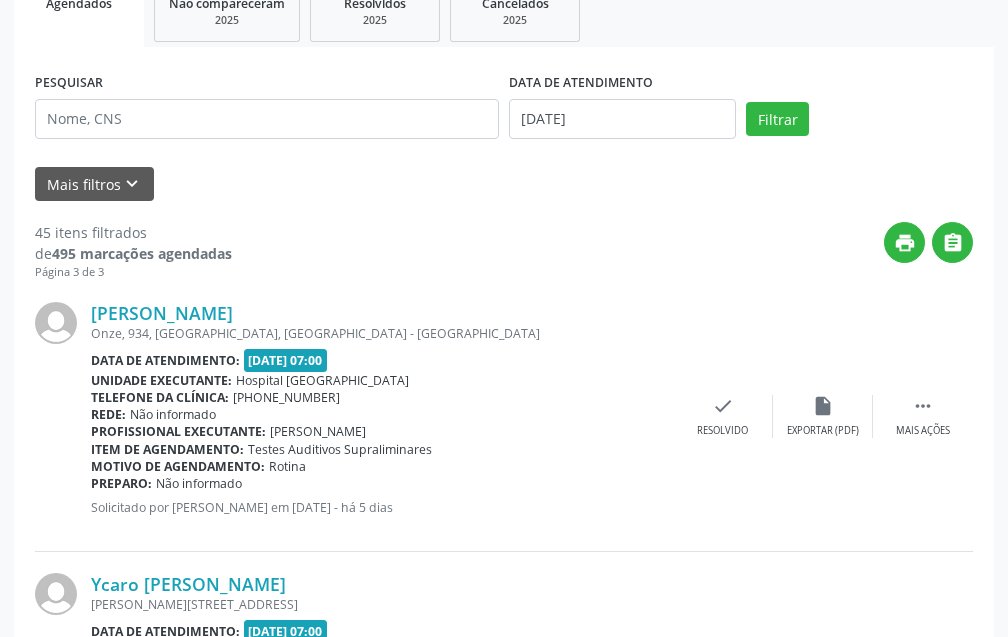 scroll, scrollTop: 219, scrollLeft: 0, axis: vertical 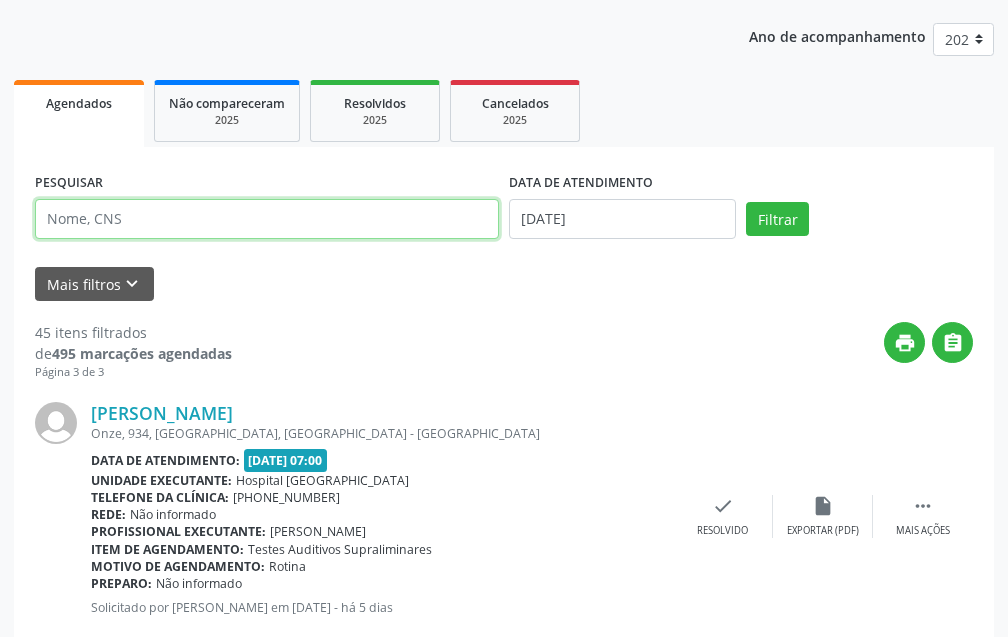 click at bounding box center [267, 219] 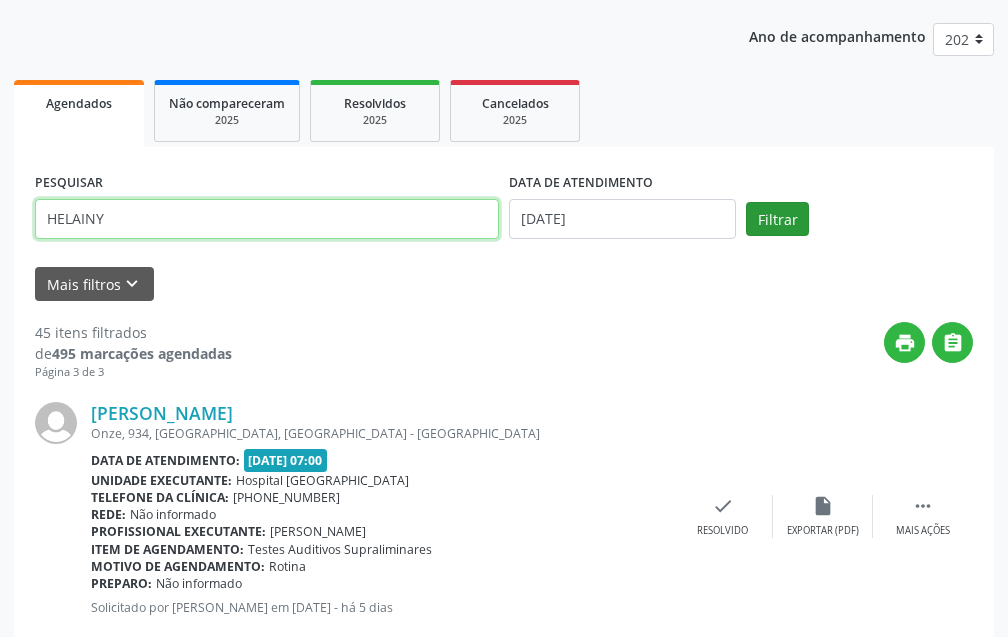 type on "HELAINY" 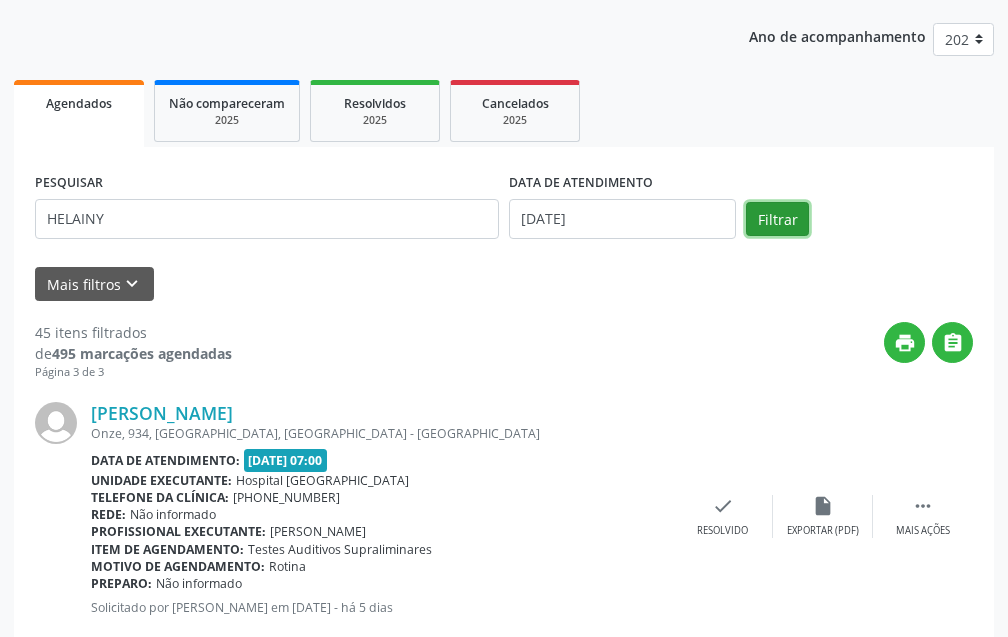 click on "Filtrar" at bounding box center [777, 219] 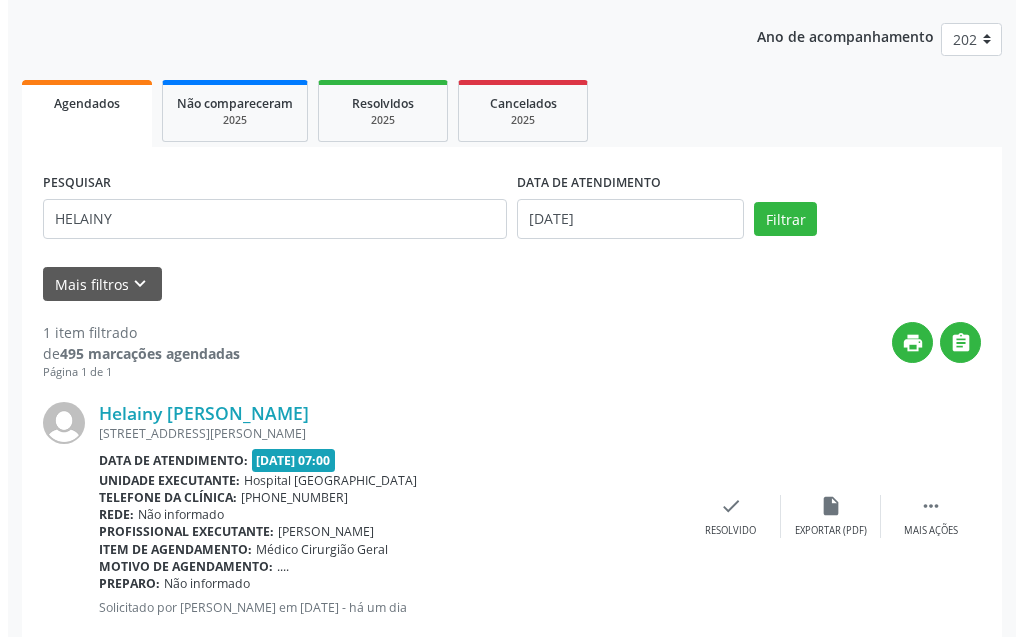scroll, scrollTop: 268, scrollLeft: 0, axis: vertical 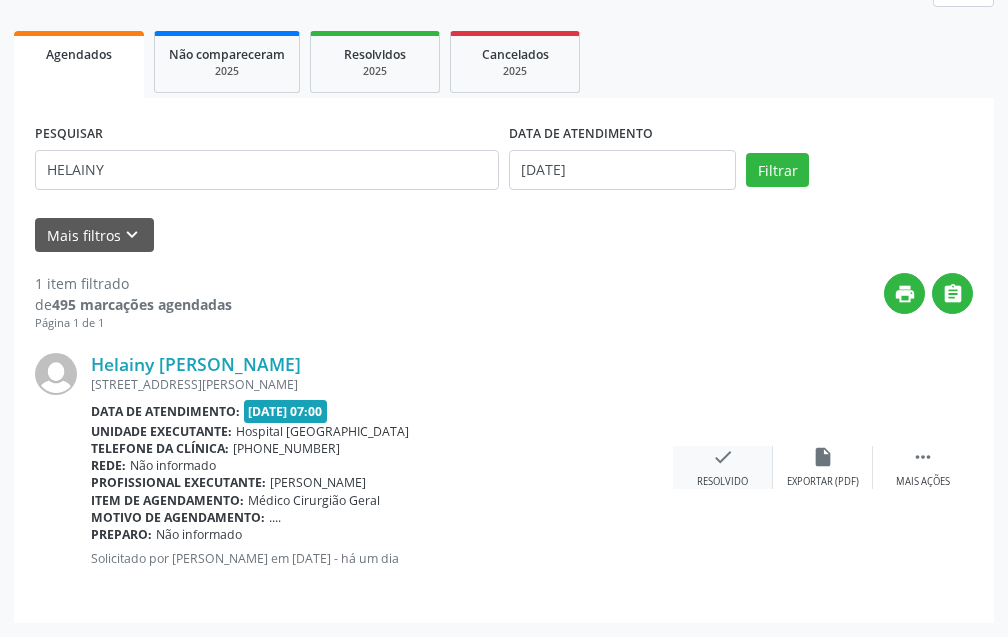 click on "check
Resolvido" at bounding box center [723, 467] 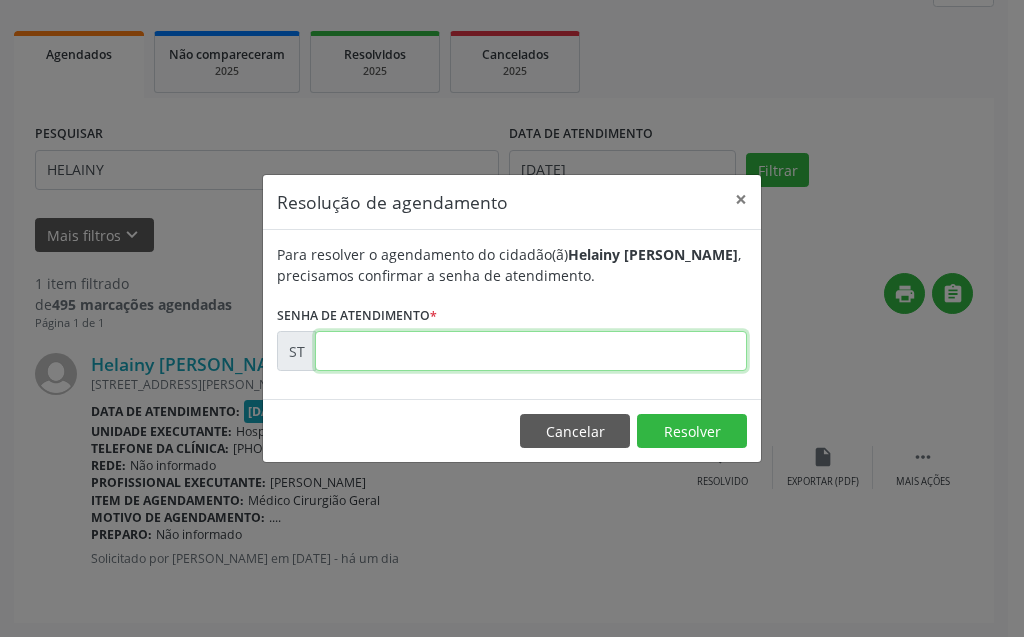click at bounding box center (531, 351) 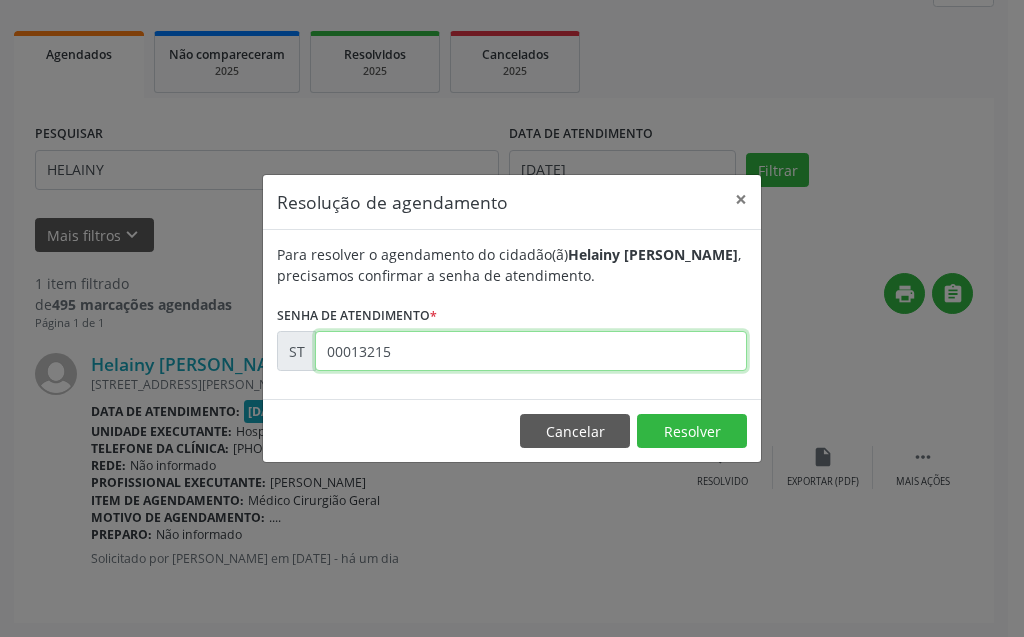type on "00013215" 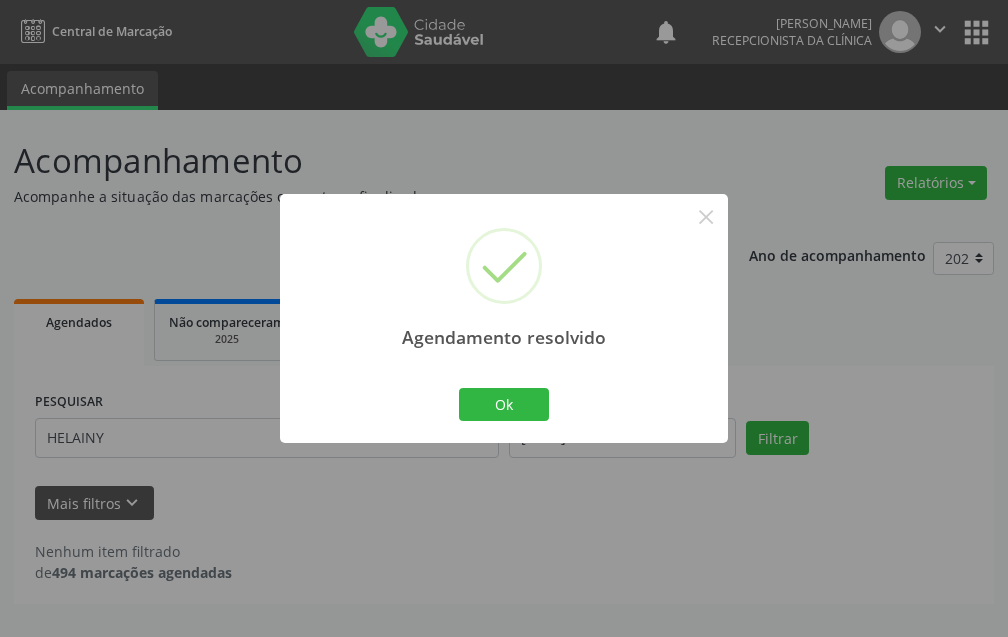 scroll, scrollTop: 0, scrollLeft: 0, axis: both 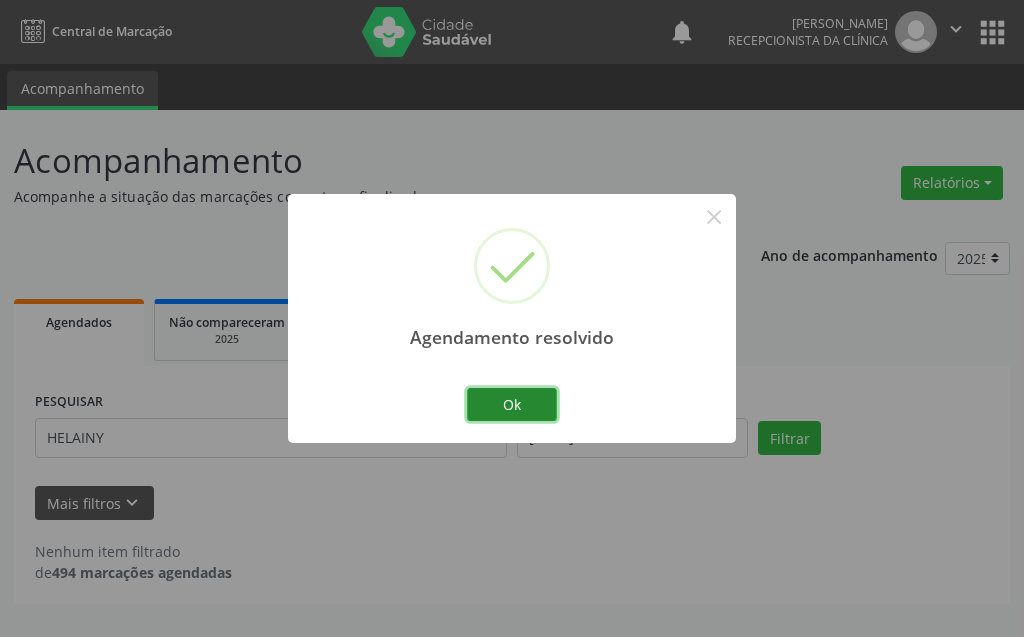 click on "Ok" at bounding box center [512, 405] 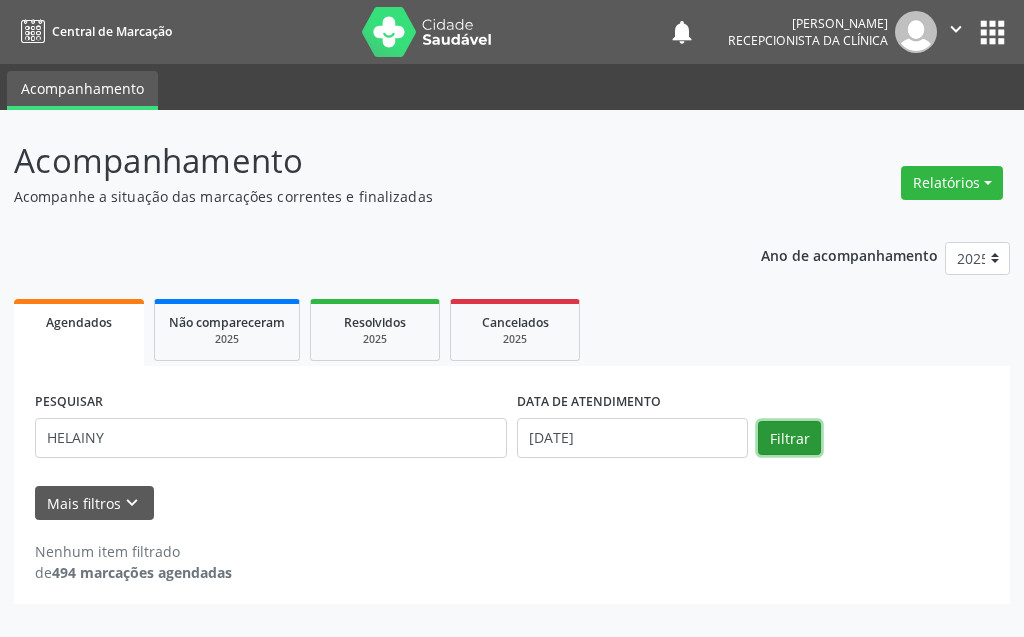 click on "Filtrar" at bounding box center (789, 438) 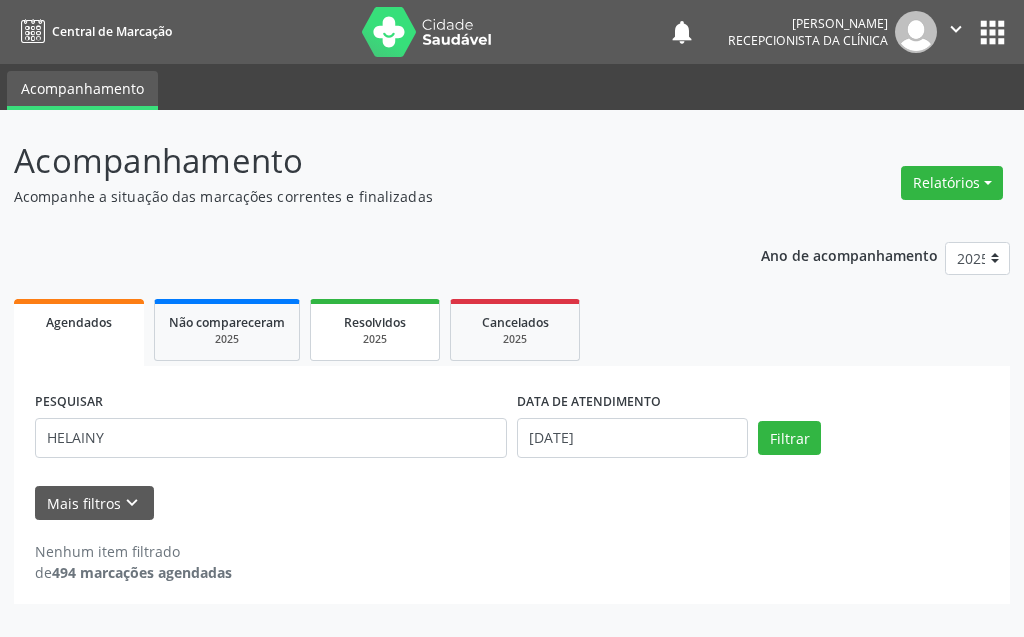 click on "2025" at bounding box center (375, 339) 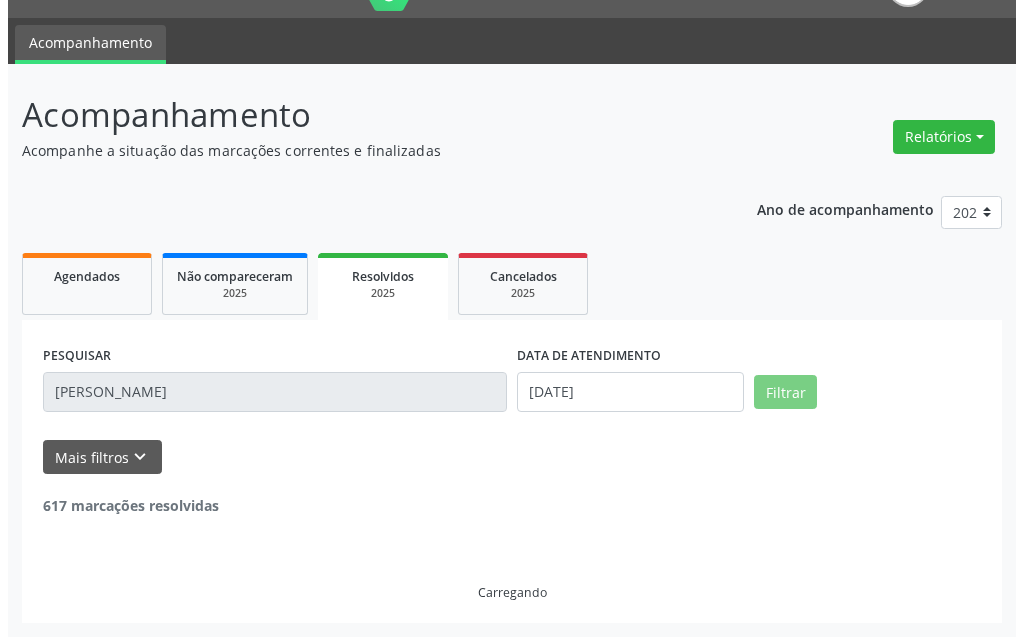scroll, scrollTop: 0, scrollLeft: 0, axis: both 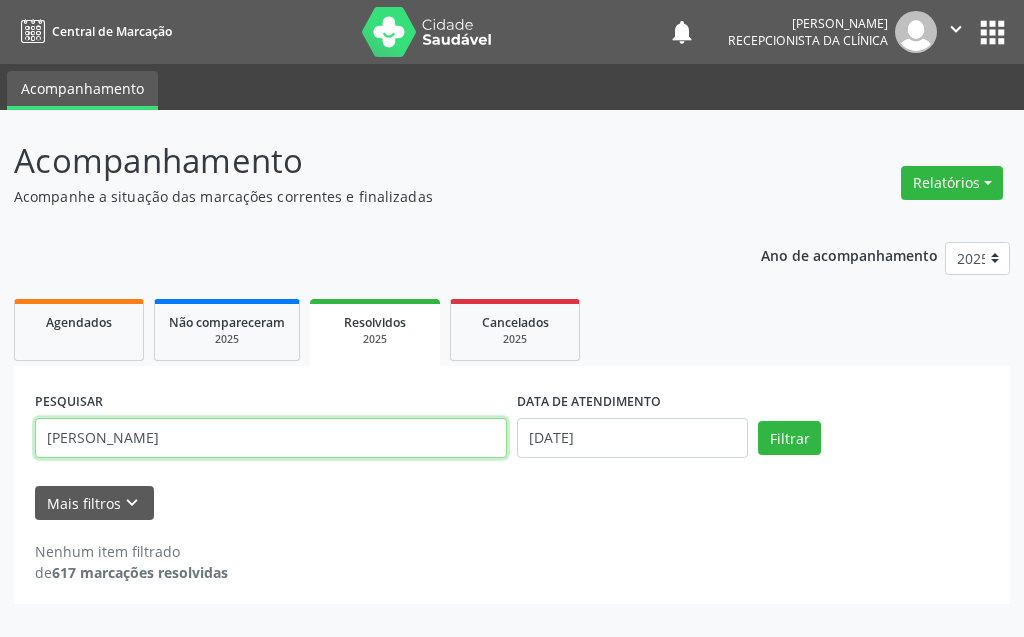 click on "[PERSON_NAME]" at bounding box center (271, 438) 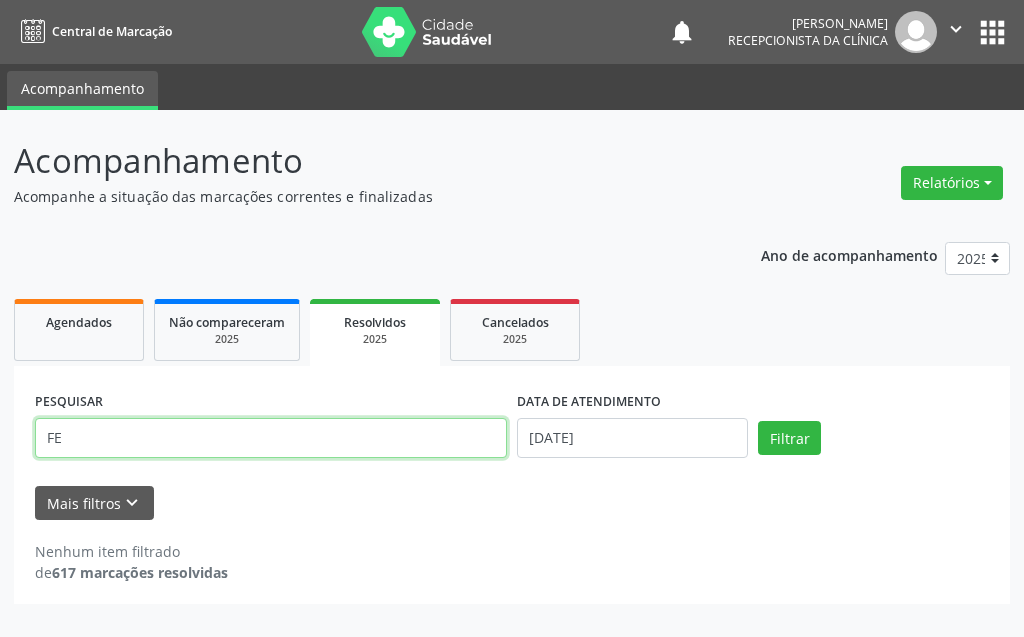 type on "F" 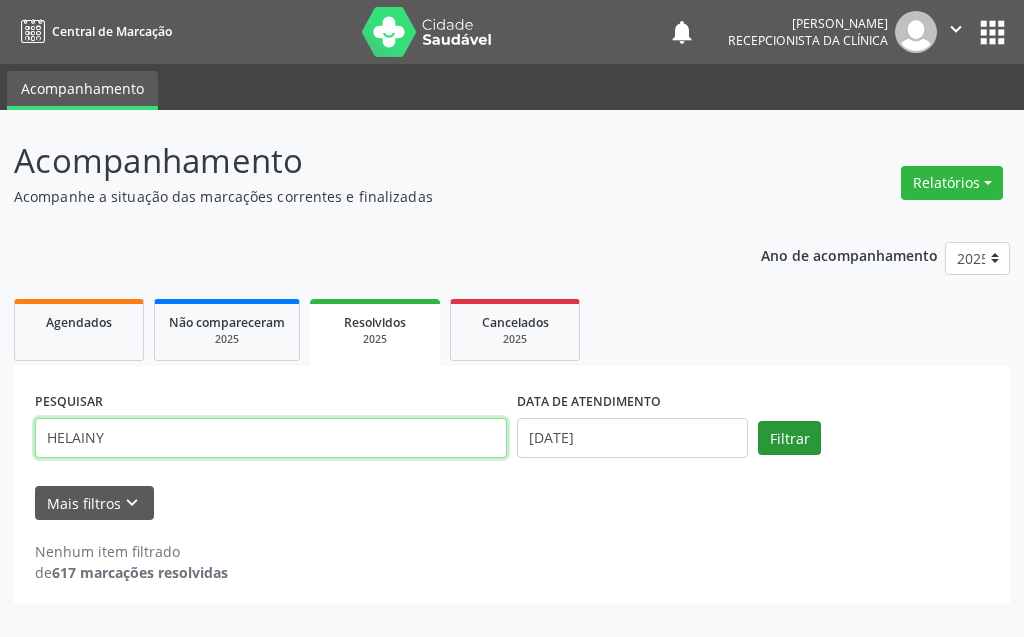 type on "HELAINY" 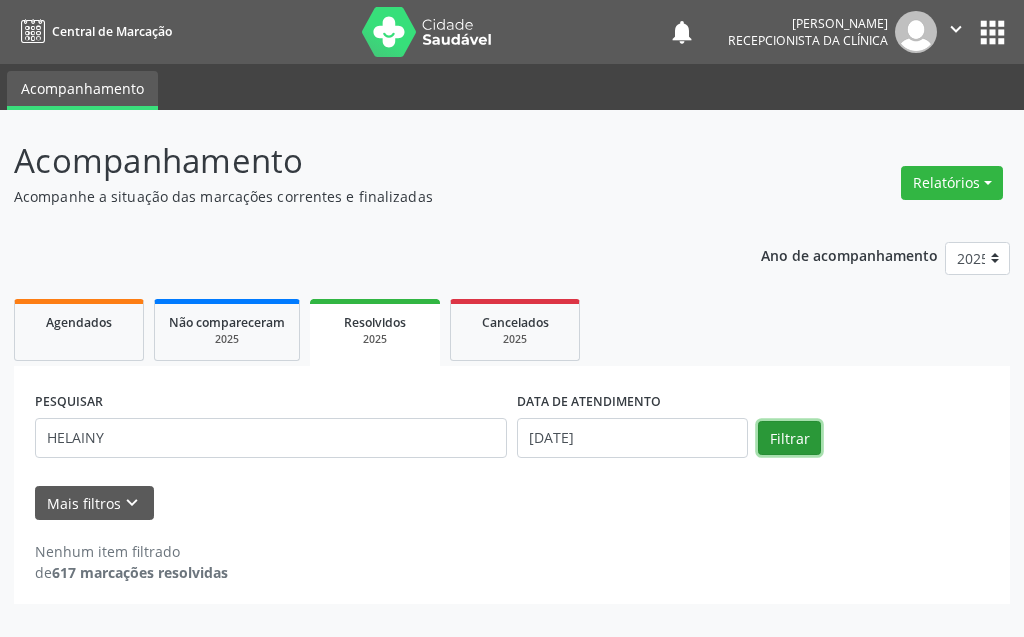 click on "Filtrar" at bounding box center [789, 438] 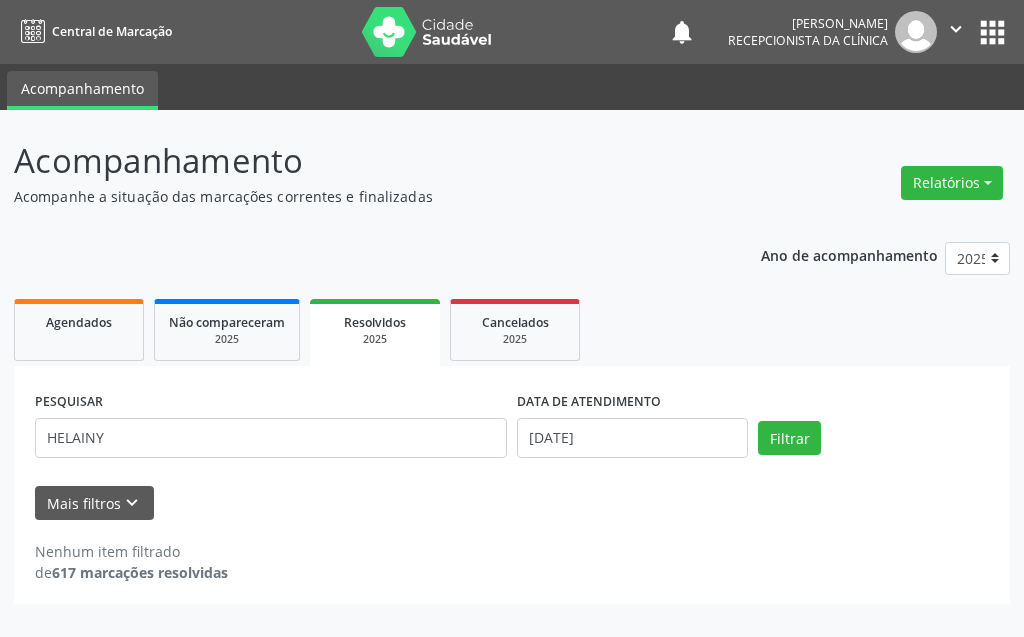 click on "Mais filtros
keyboard_arrow_down" at bounding box center (512, 503) 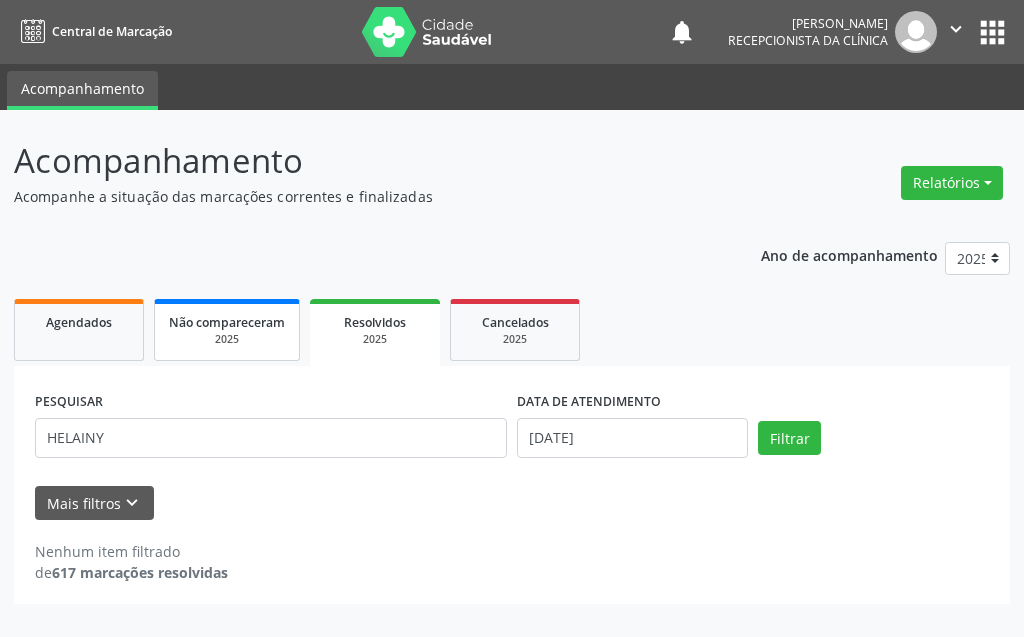 click on "Não compareceram" at bounding box center (227, 321) 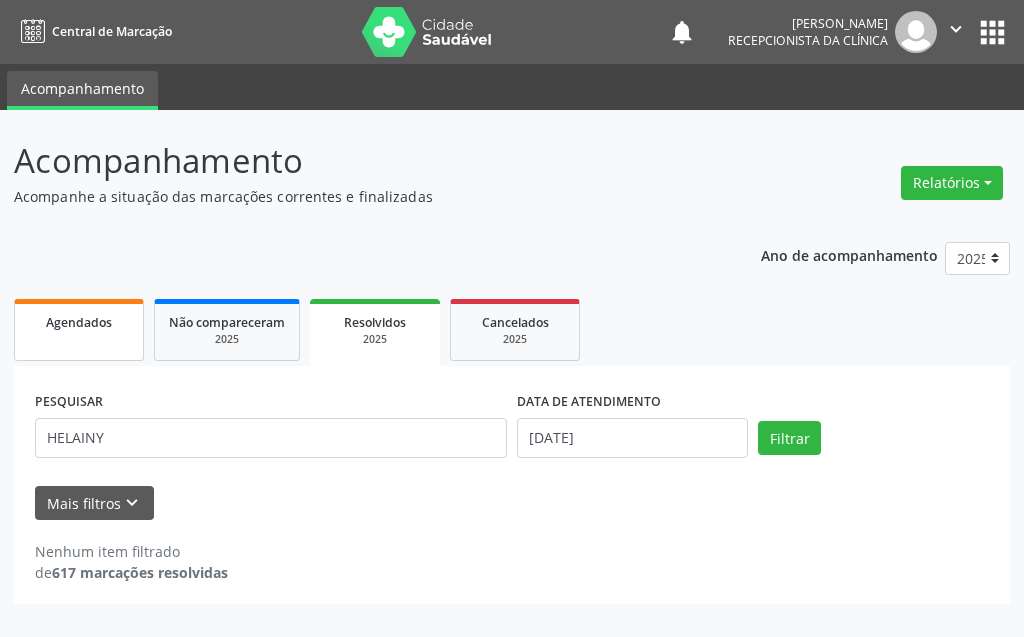 click on "Agendados" at bounding box center (79, 330) 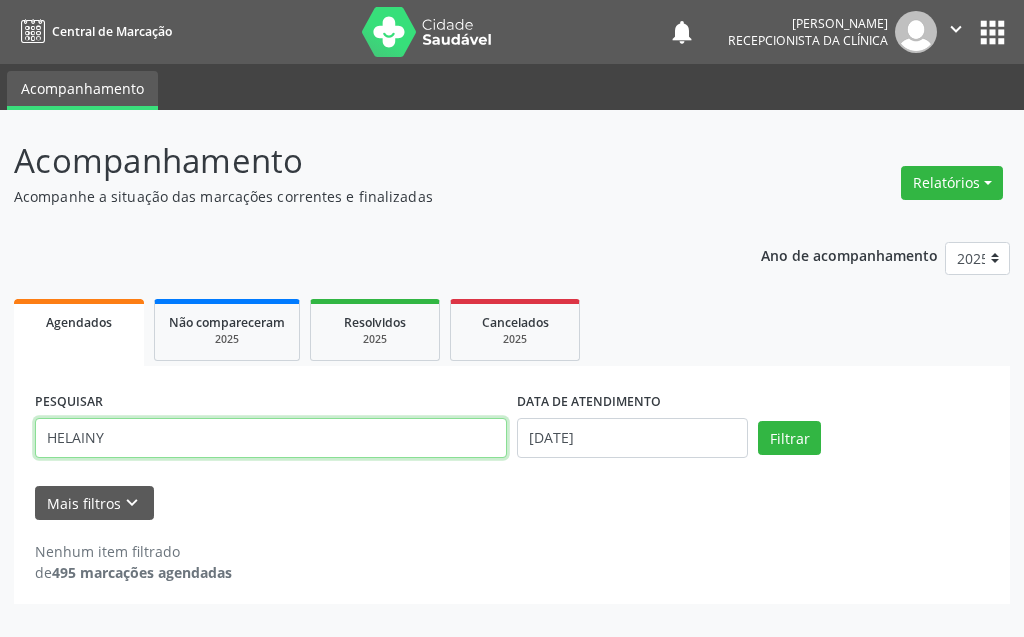 click on "HELAINY" at bounding box center [271, 438] 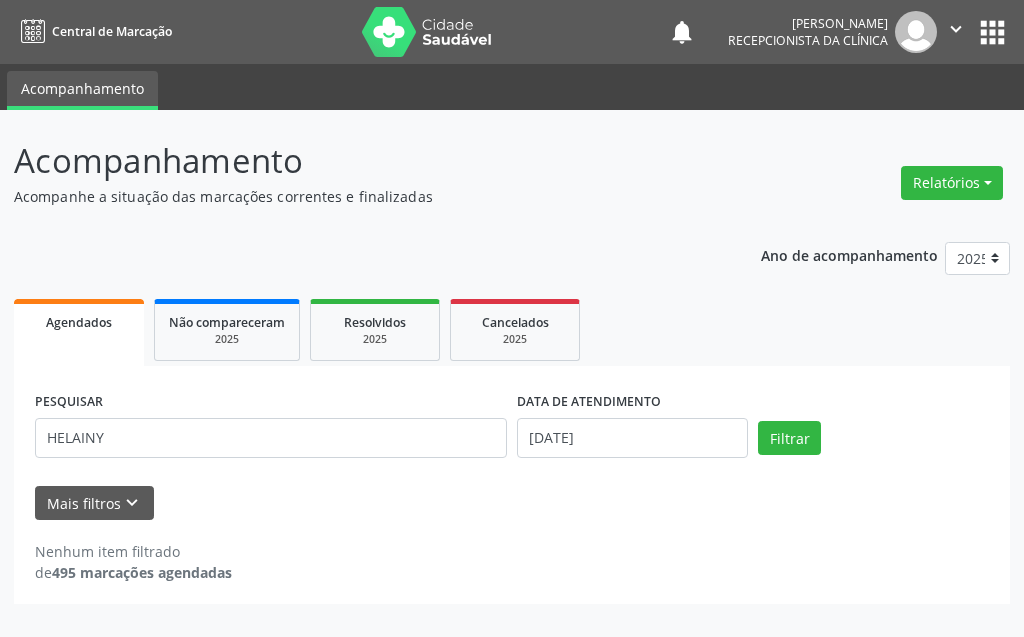 click on "Mais filtros
keyboard_arrow_down" at bounding box center [512, 503] 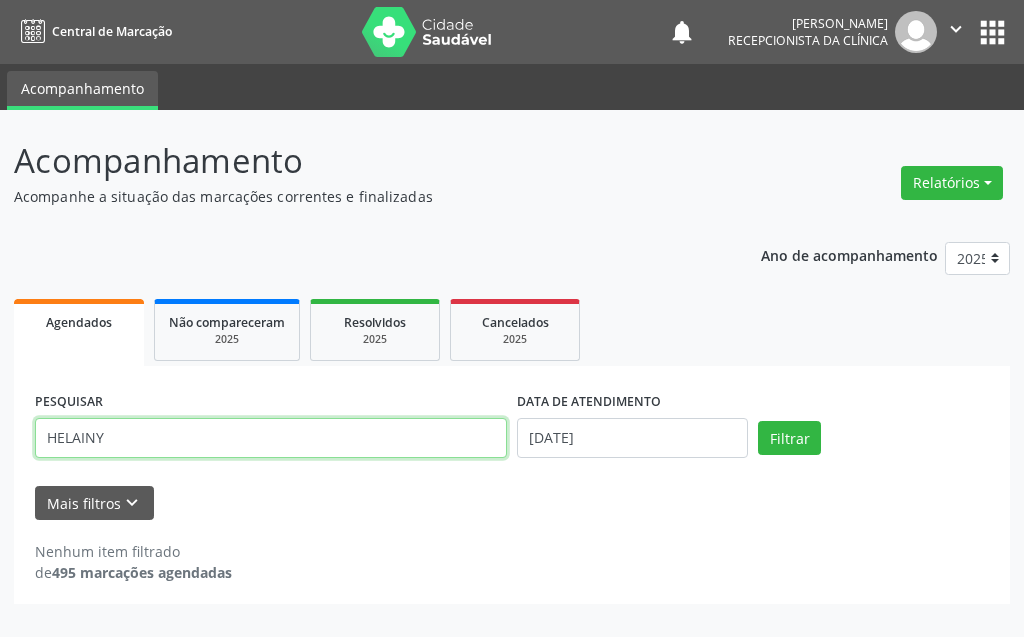 click on "HELAINY" at bounding box center [271, 438] 